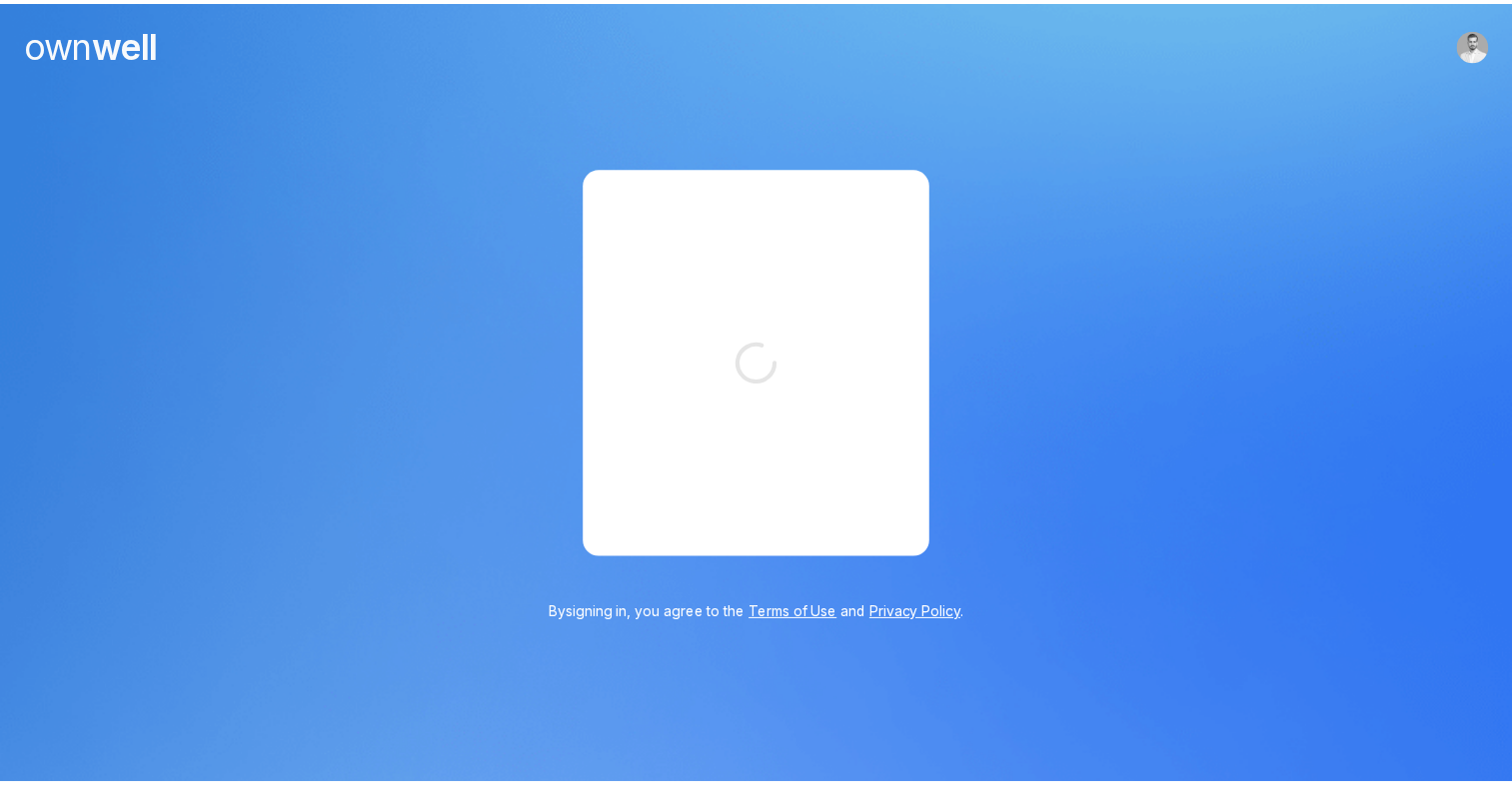 scroll, scrollTop: 0, scrollLeft: 0, axis: both 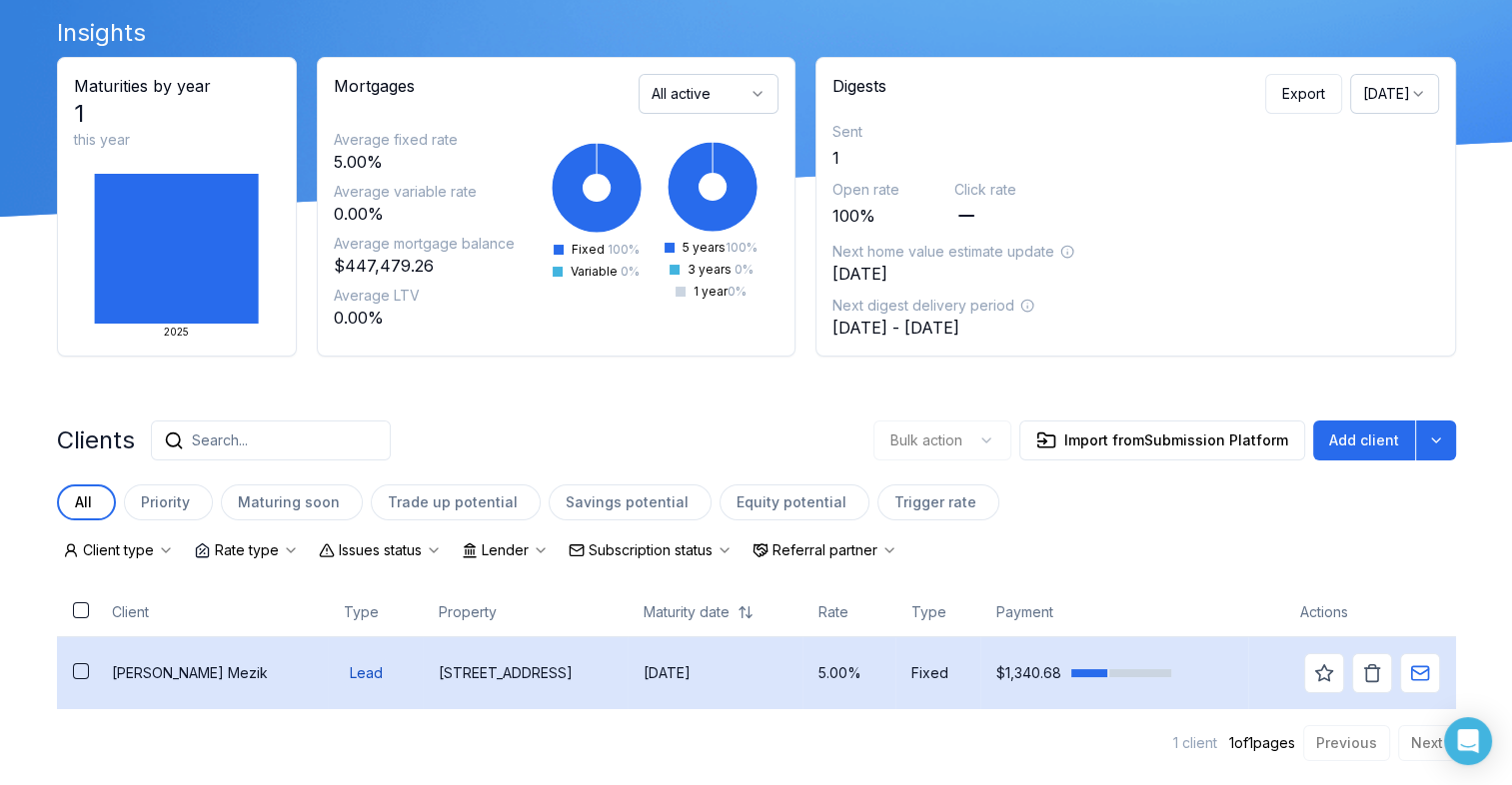 click on "[STREET_ADDRESS]" at bounding box center (525, 673) 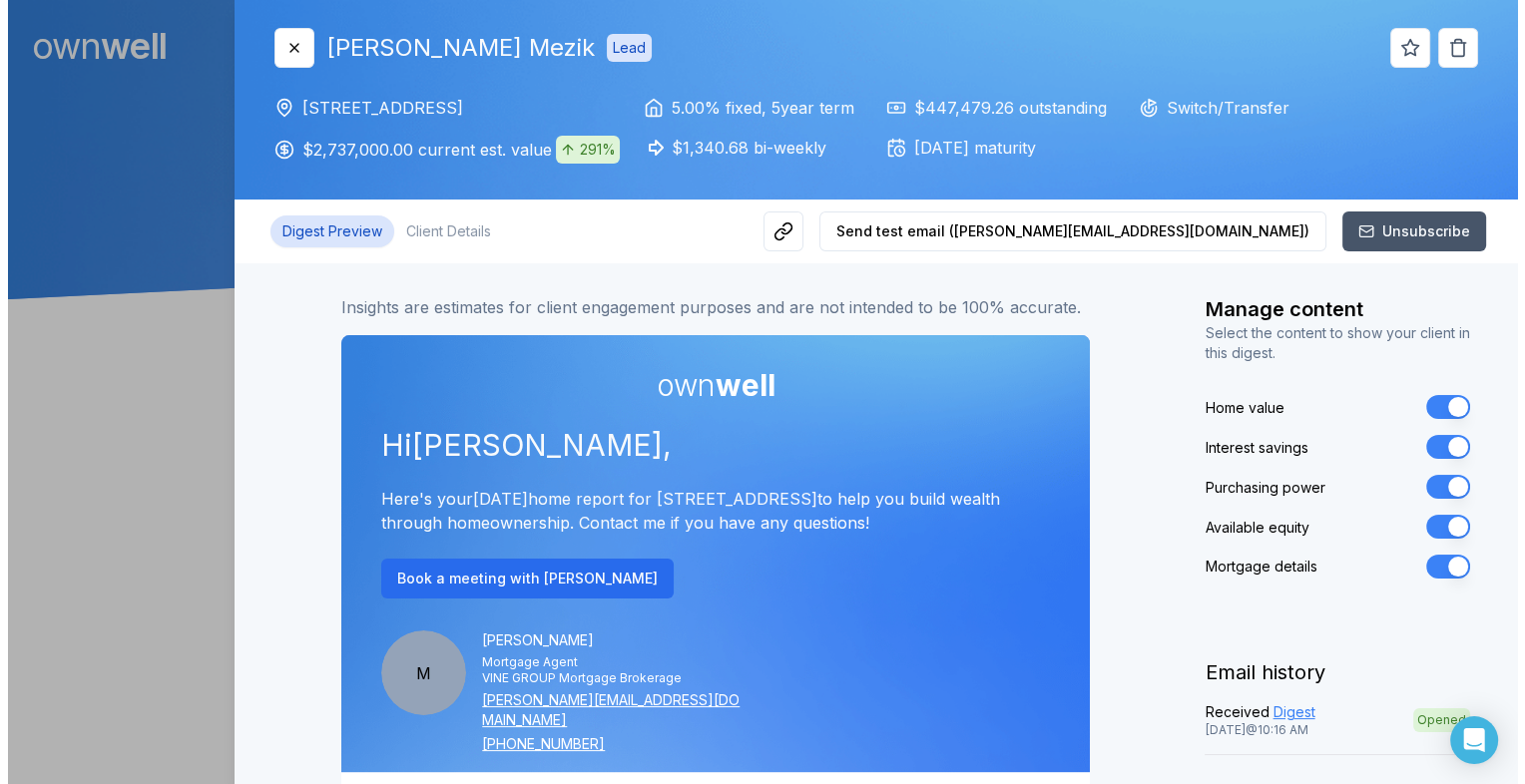 scroll, scrollTop: 0, scrollLeft: 0, axis: both 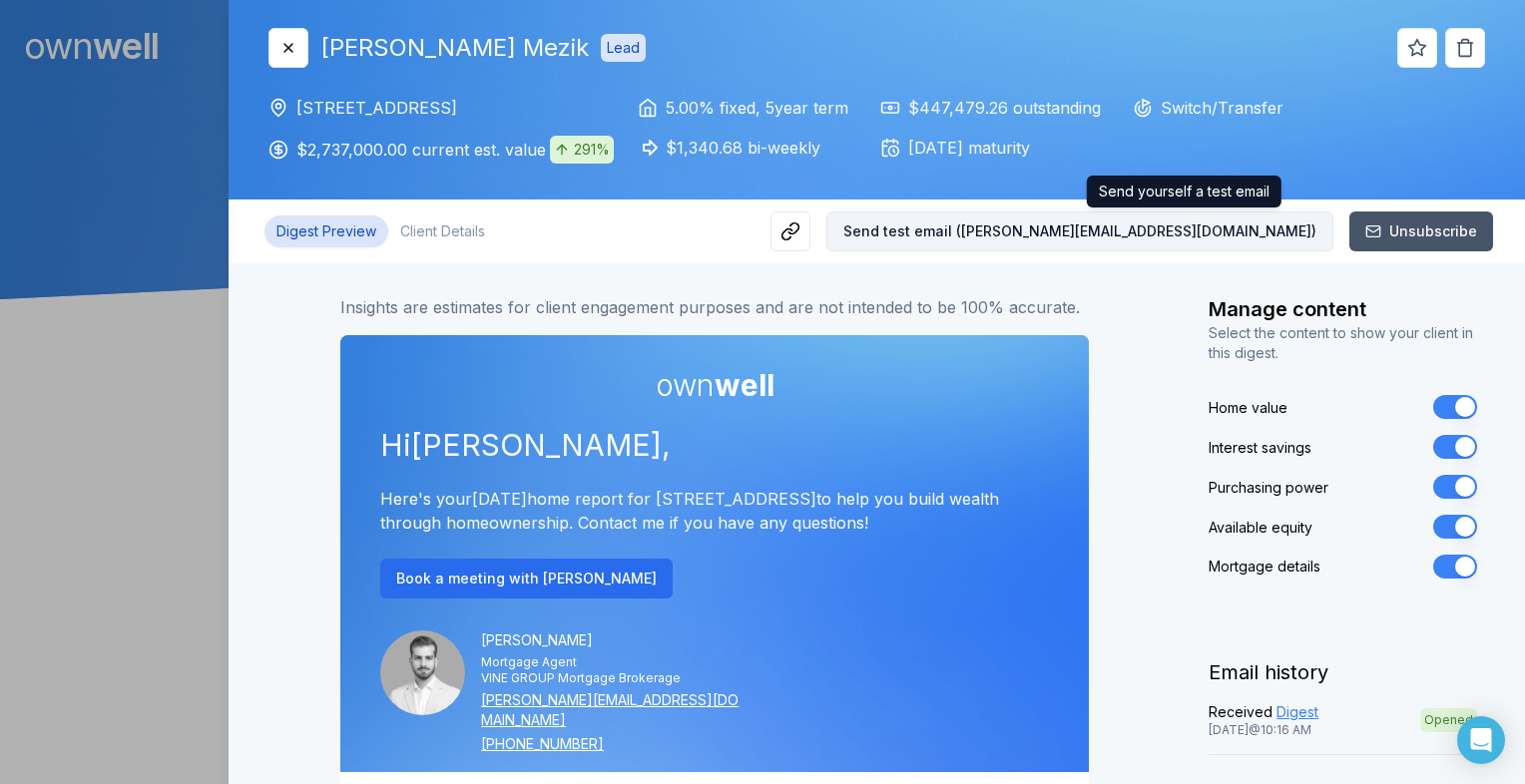 click on "Send test email ( tim@ezpzhome.ca )" at bounding box center (1080, 231) 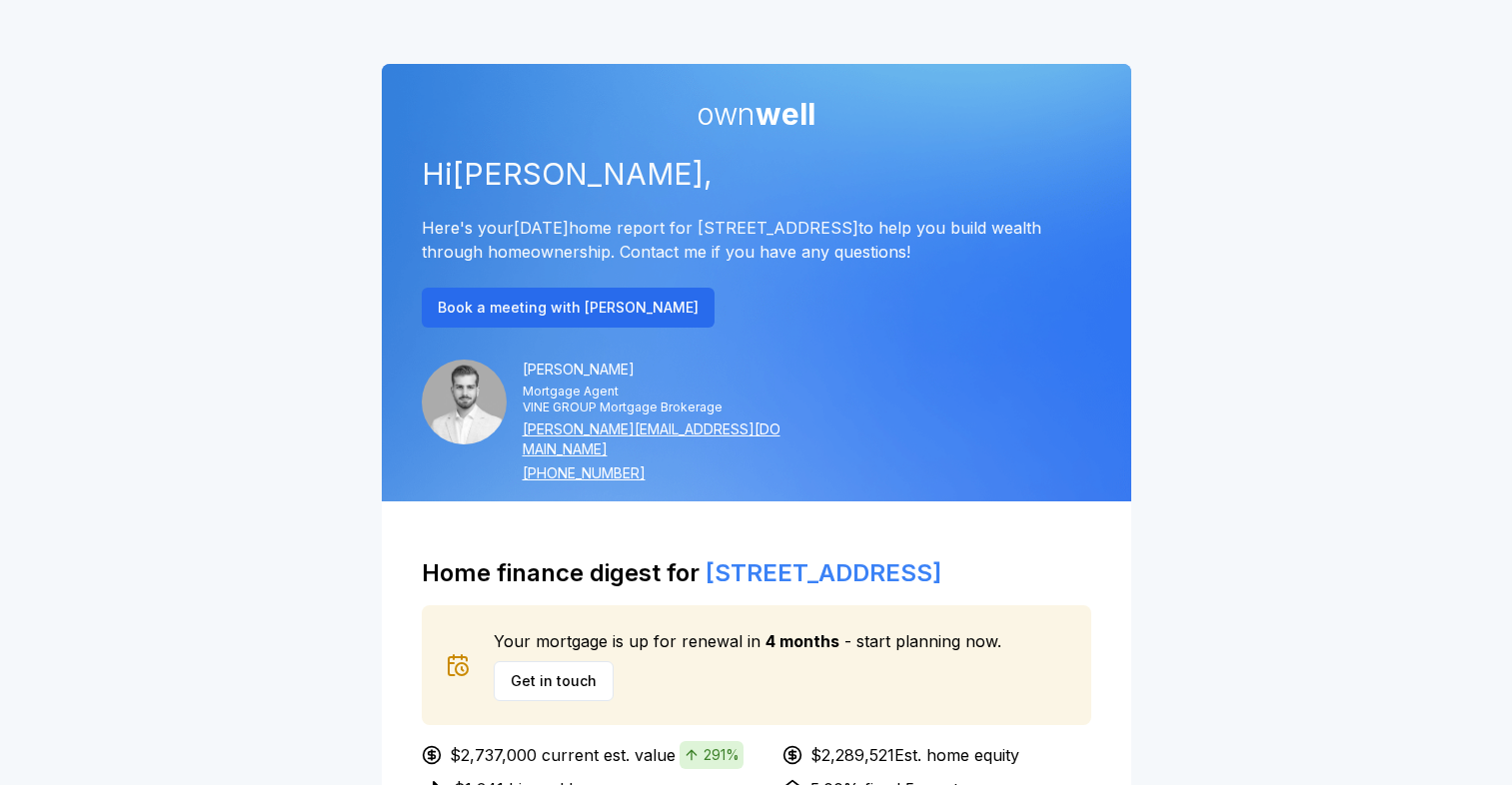 scroll, scrollTop: 0, scrollLeft: 0, axis: both 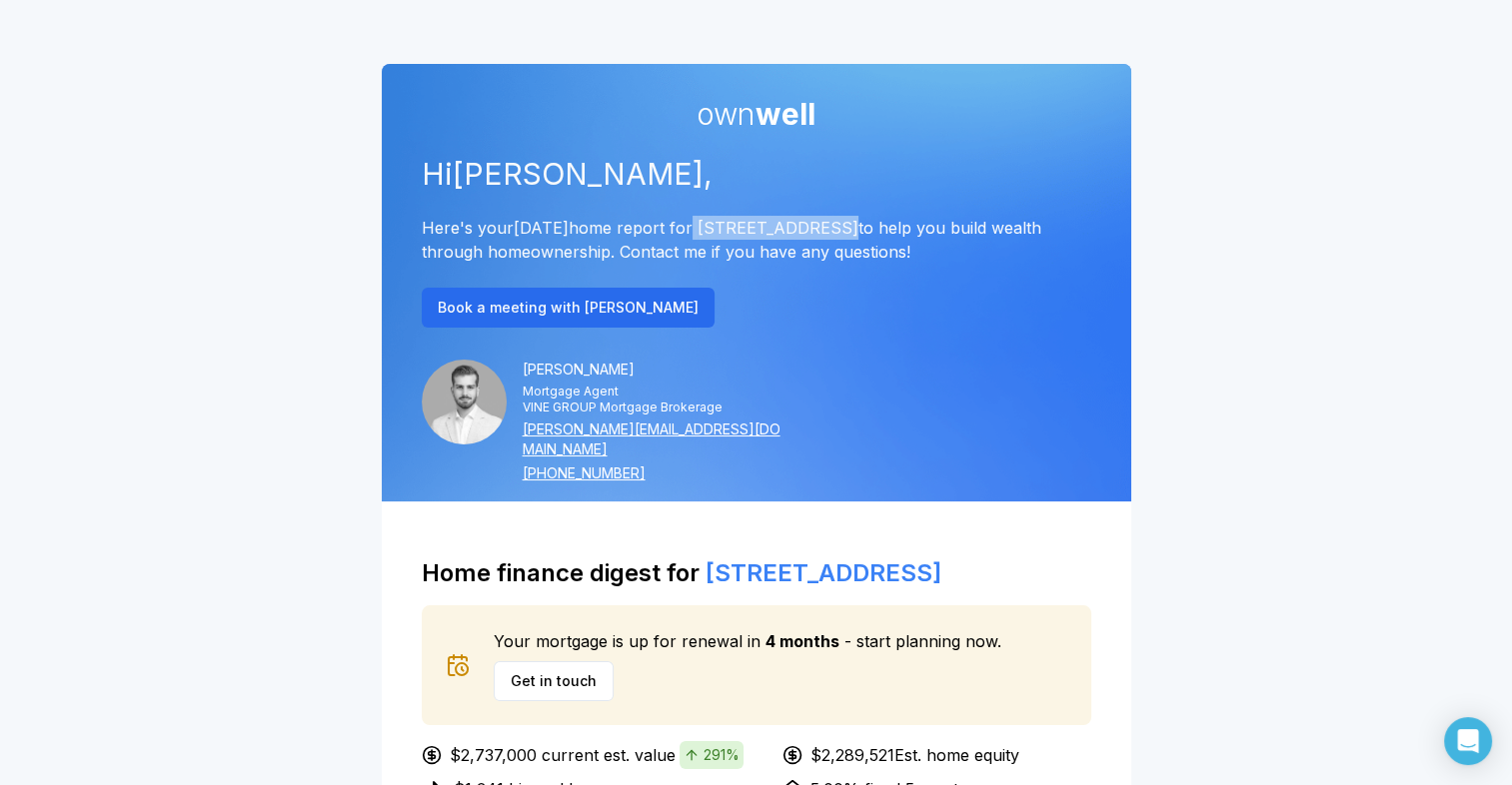 drag, startPoint x: 709, startPoint y: 226, endPoint x: 854, endPoint y: 221, distance: 145.08618 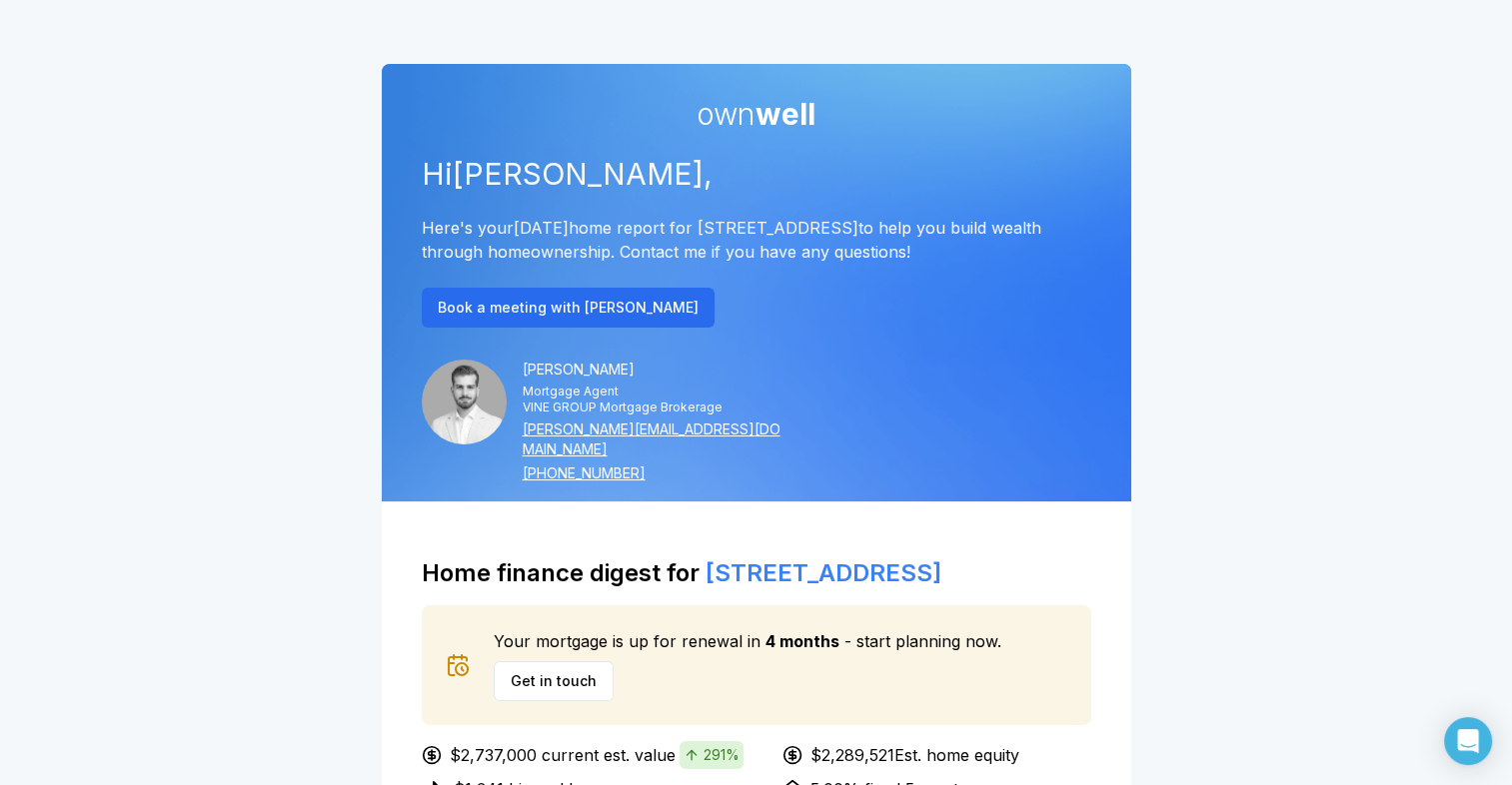 click on "own well Hi  Tim , Here's your  July 2025  home report for   501 The Kingsway  to help you build wealth through homeownership. Contact me if you have any questions! Book a meeting with Mike Schinas Mike Schinas Mortgage Agent   VINE GROUP Mortgage Brokerage tim@ezpzhome.ca (647) 539-7070" at bounding box center [756, 290] 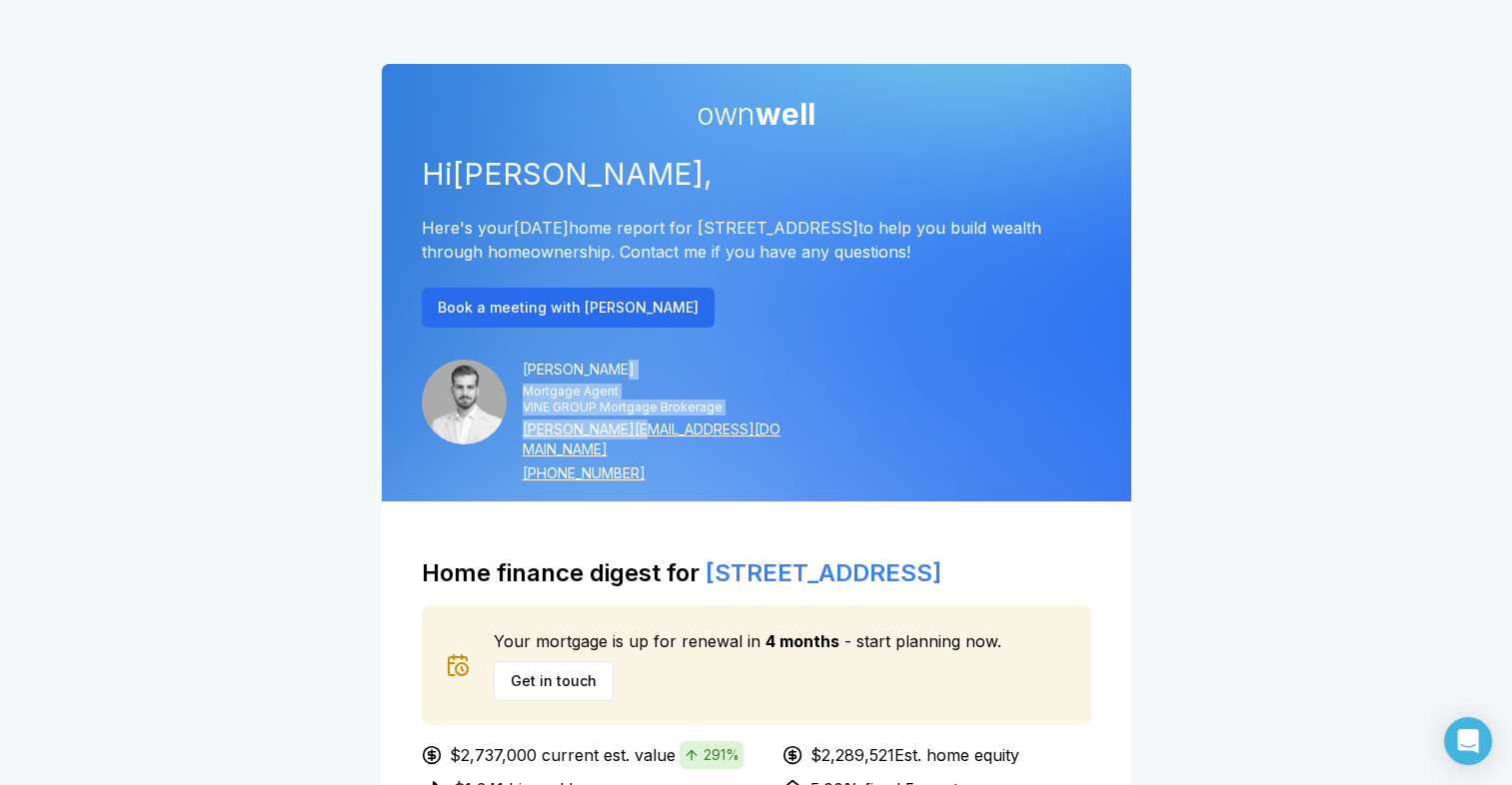 drag, startPoint x: 815, startPoint y: 370, endPoint x: 858, endPoint y: 429, distance: 73.006849 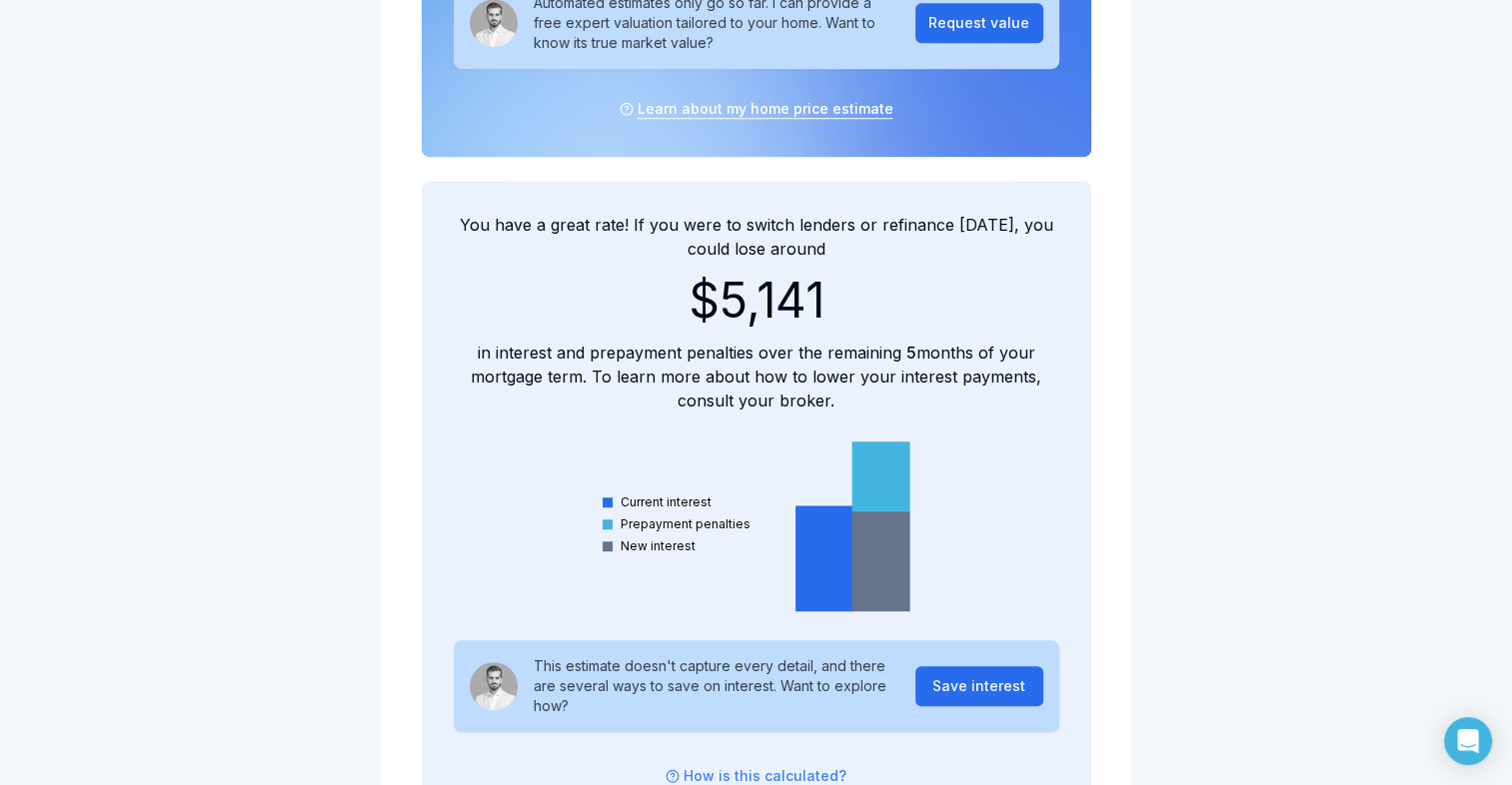 scroll, scrollTop: 1398, scrollLeft: 0, axis: vertical 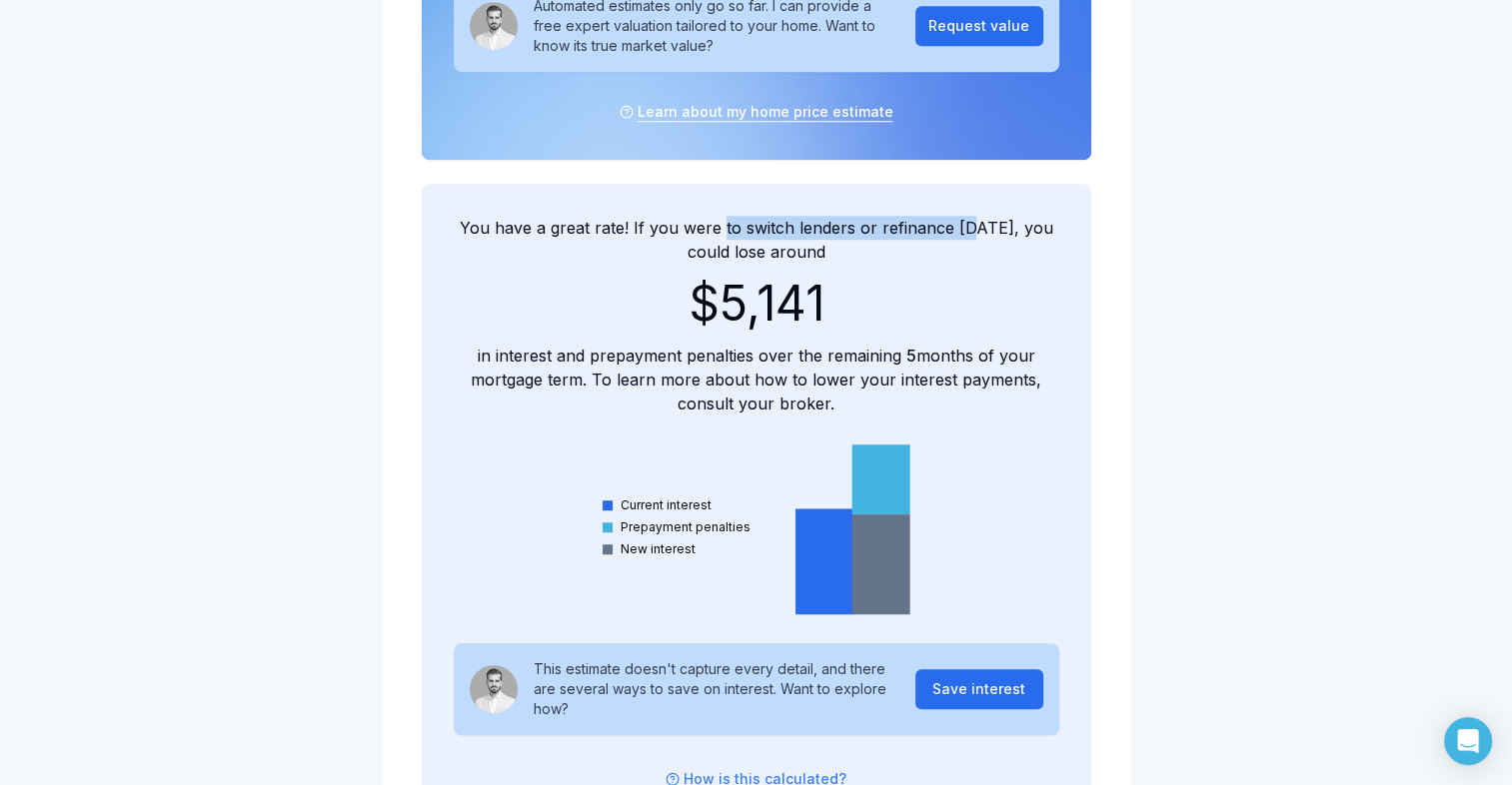 drag, startPoint x: 752, startPoint y: 226, endPoint x: 970, endPoint y: 230, distance: 218.03669 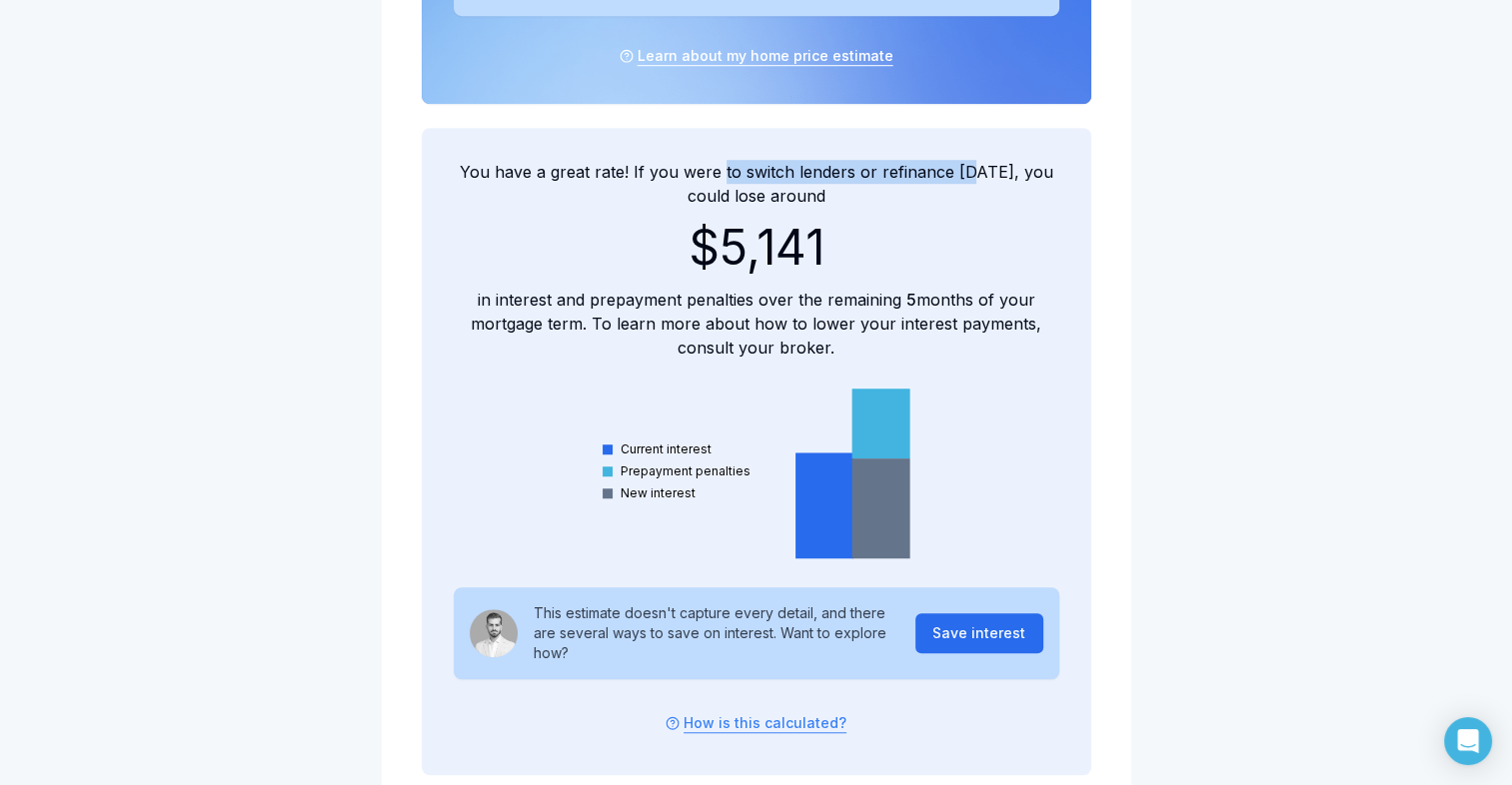 scroll, scrollTop: 1598, scrollLeft: 0, axis: vertical 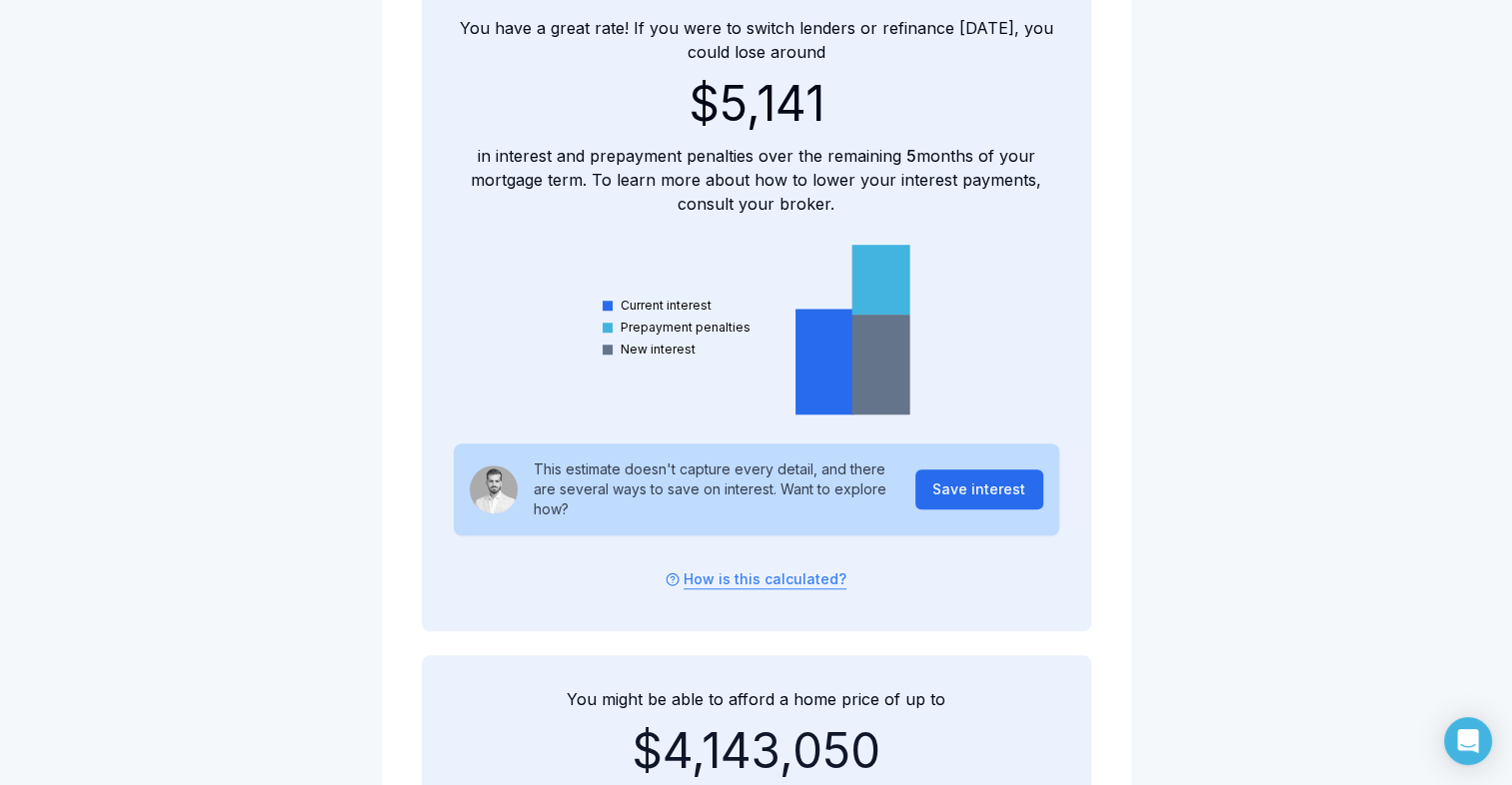 click on "own well Hi  Tim , Here's your  July 2025  home report for   501 The Kingsway  to help you build wealth through homeownership. Contact me if you have any questions! Book a meeting with Mike Schinas Mike Schinas Mortgage Agent   VINE GROUP Mortgage Brokerage tim@ezpzhome.ca (647) 539-7070 Home finance digest for   501 The Kingsway Your mortgage is up for renewal in   4   months   - start planning now. Get in touch $2,737,000   current est. value 291% $2,289,521  Est. home equity $1,341   bi-weekly 5.00%   fixed ,  5  year term $447,479  outstanding balance December 1, 2025  maturity date The estimated market value of your home for  July 2025  is $2,518,000 Low estimate $2,737,000 Estimated price $2,956,000 High estimate $2,737,000 Estimated price $2,518,000 Low estimate $2,956,000 High estimate That's   $2,037,000  more (+ 291% )   than  the price you paid   ( $700,000 )   in   July 2005 . Adjust value Jul 05 Jun 25 $500k $1.3M $2M $3.4M That's   $2,037,000  more (+ 291% )   than  the price you paid   ( )   in" at bounding box center [756, 857] 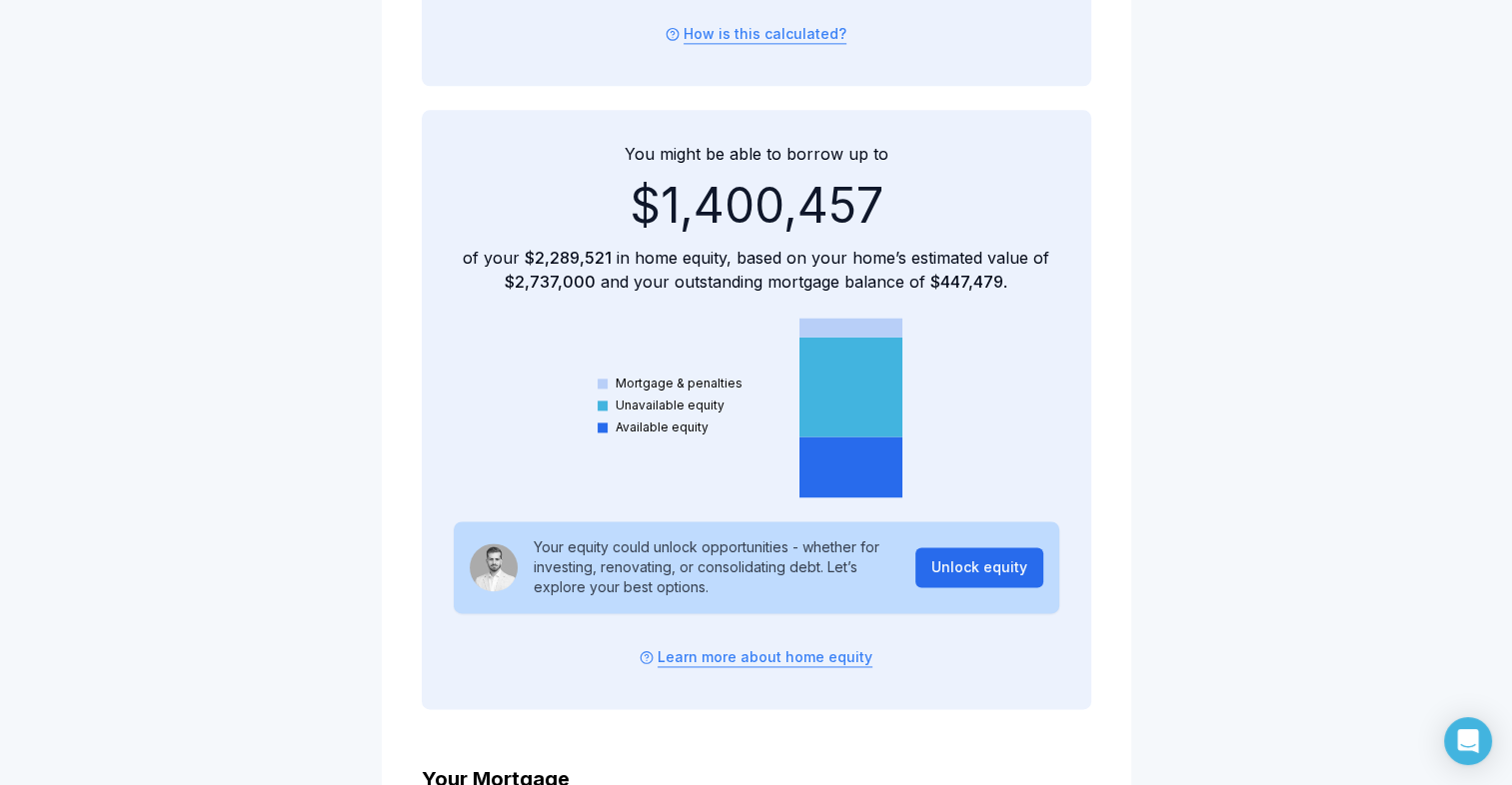 scroll, scrollTop: 2697, scrollLeft: 0, axis: vertical 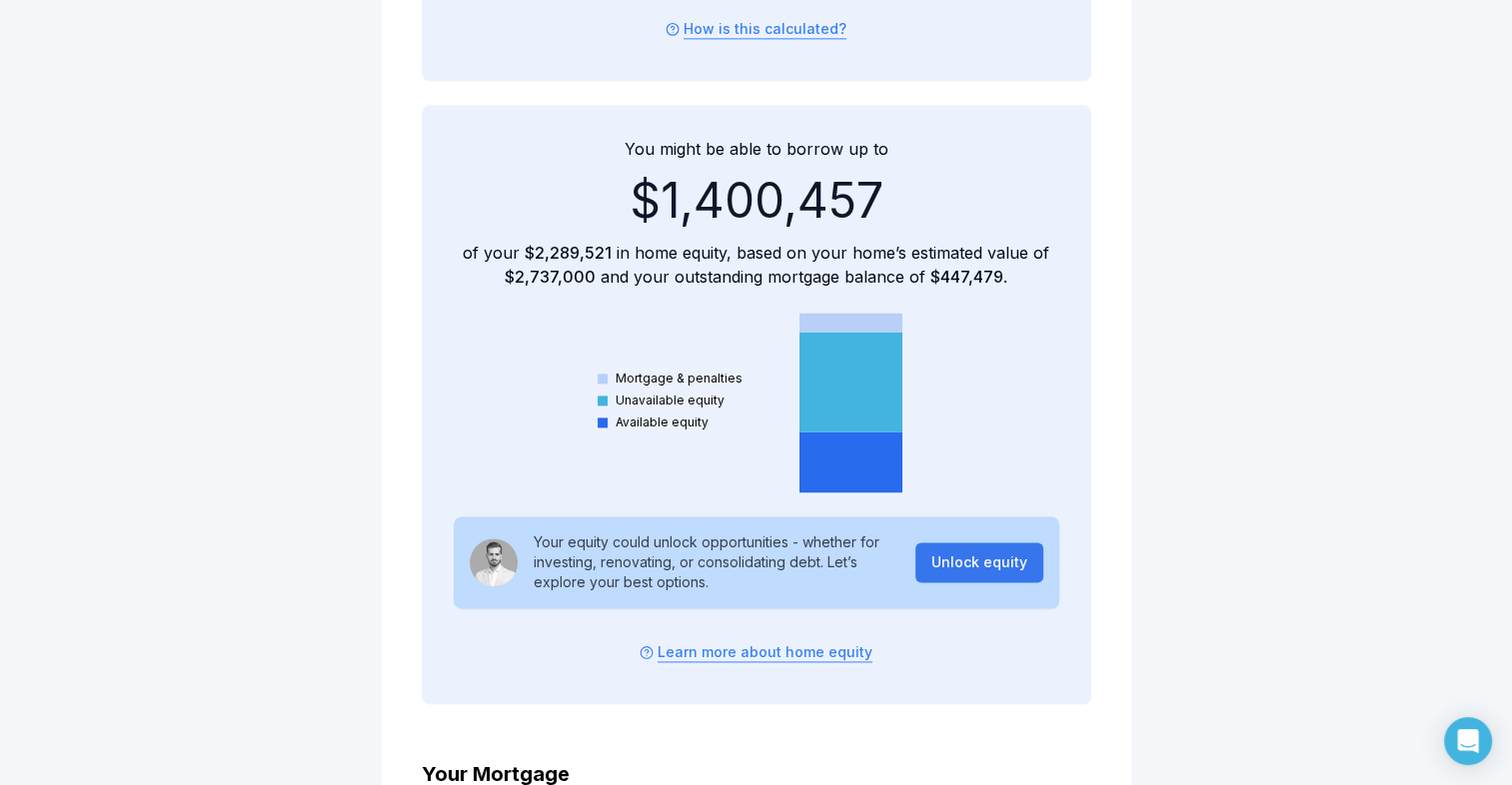 click on "Unlock equity" at bounding box center [979, 562] 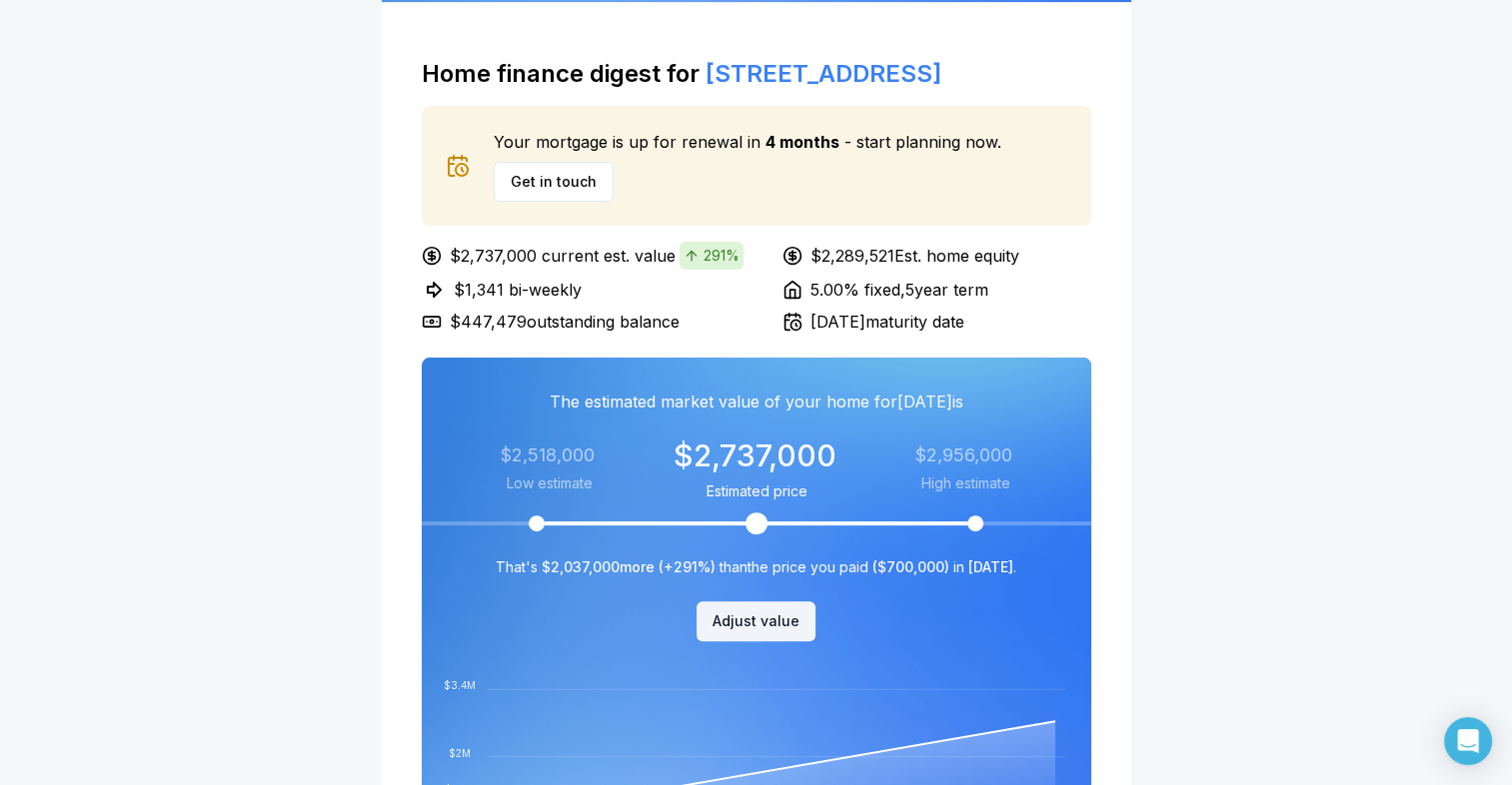 scroll, scrollTop: 0, scrollLeft: 0, axis: both 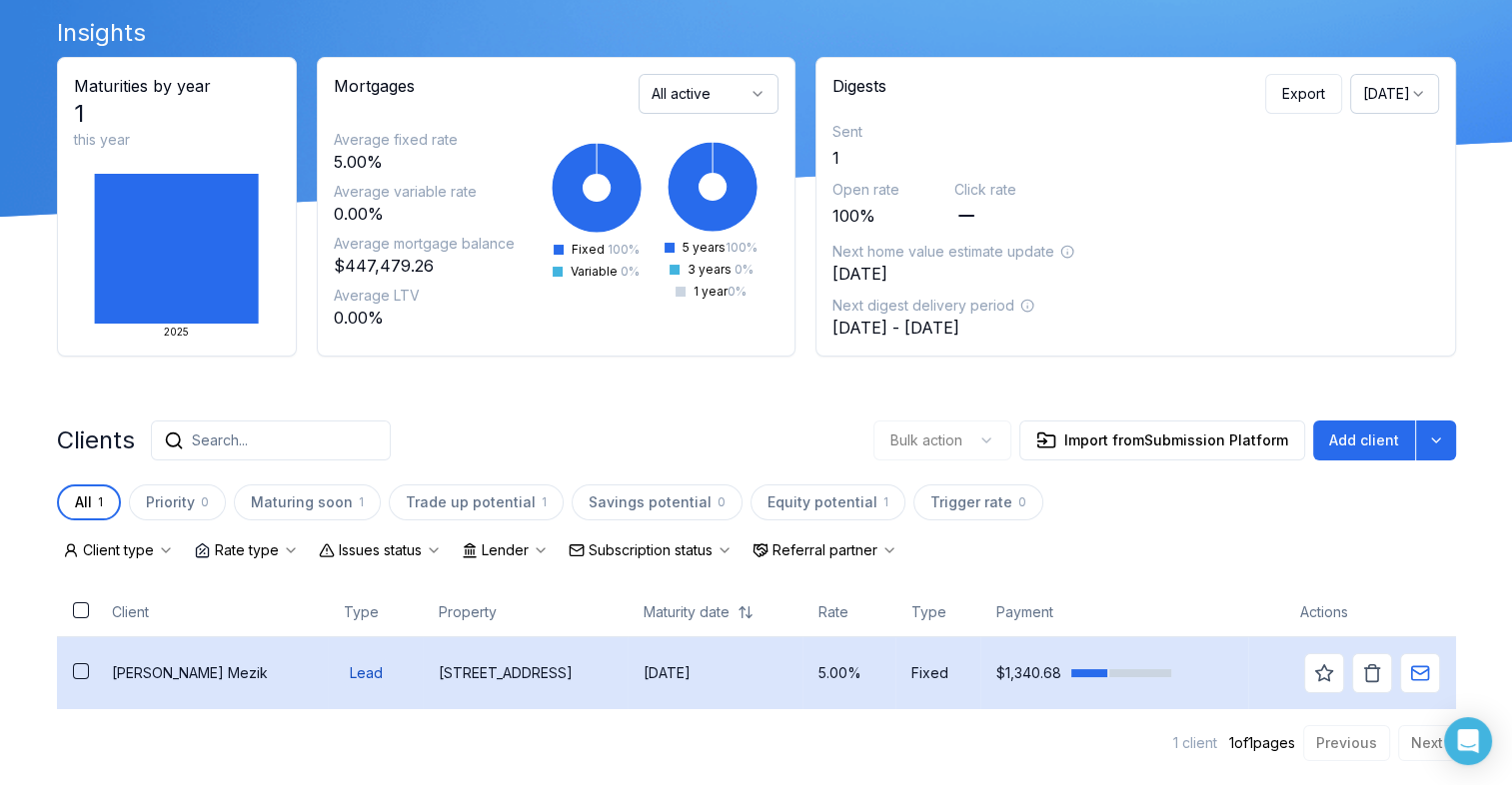 click on "[STREET_ADDRESS]" at bounding box center (525, 673) 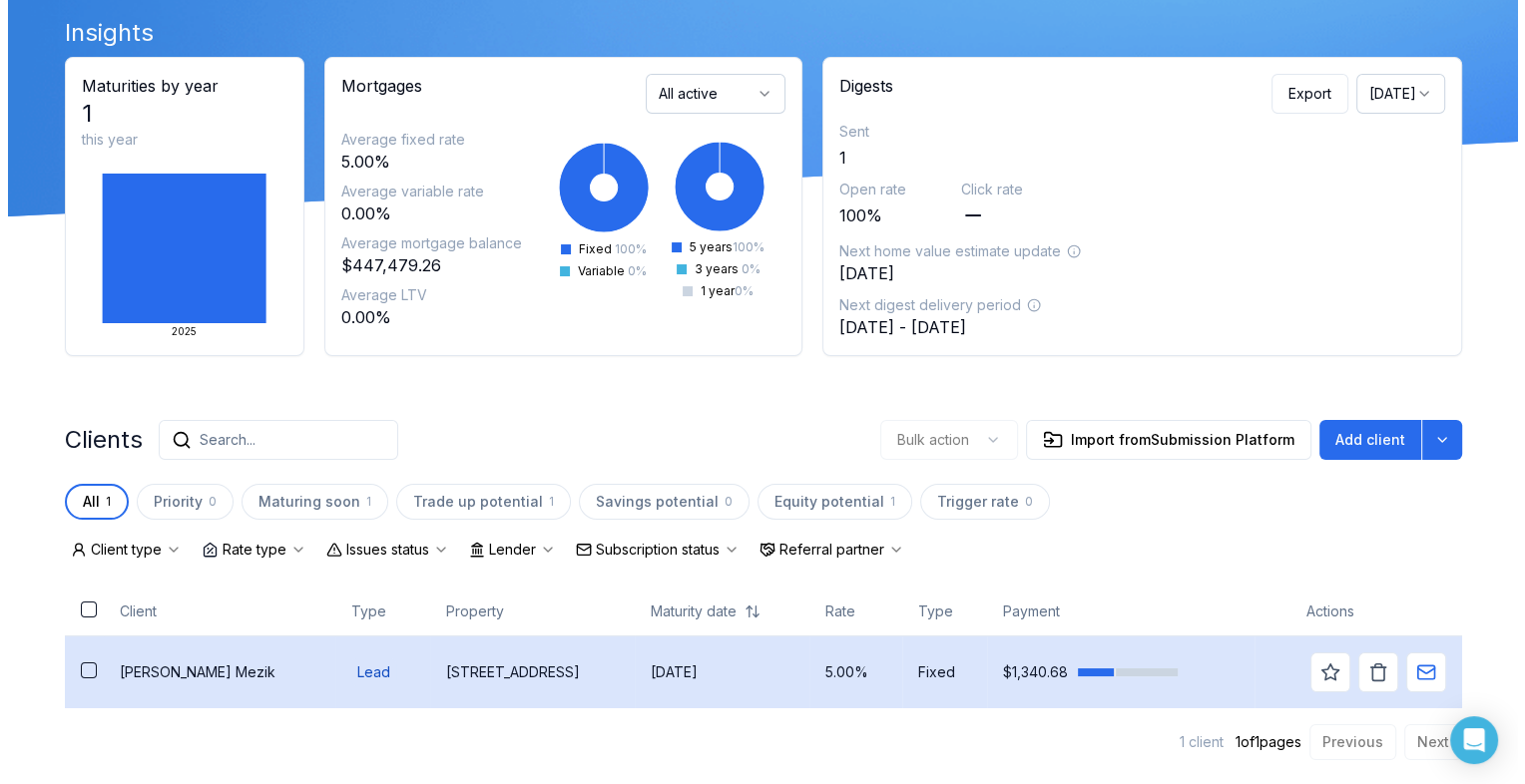 scroll, scrollTop: 0, scrollLeft: 0, axis: both 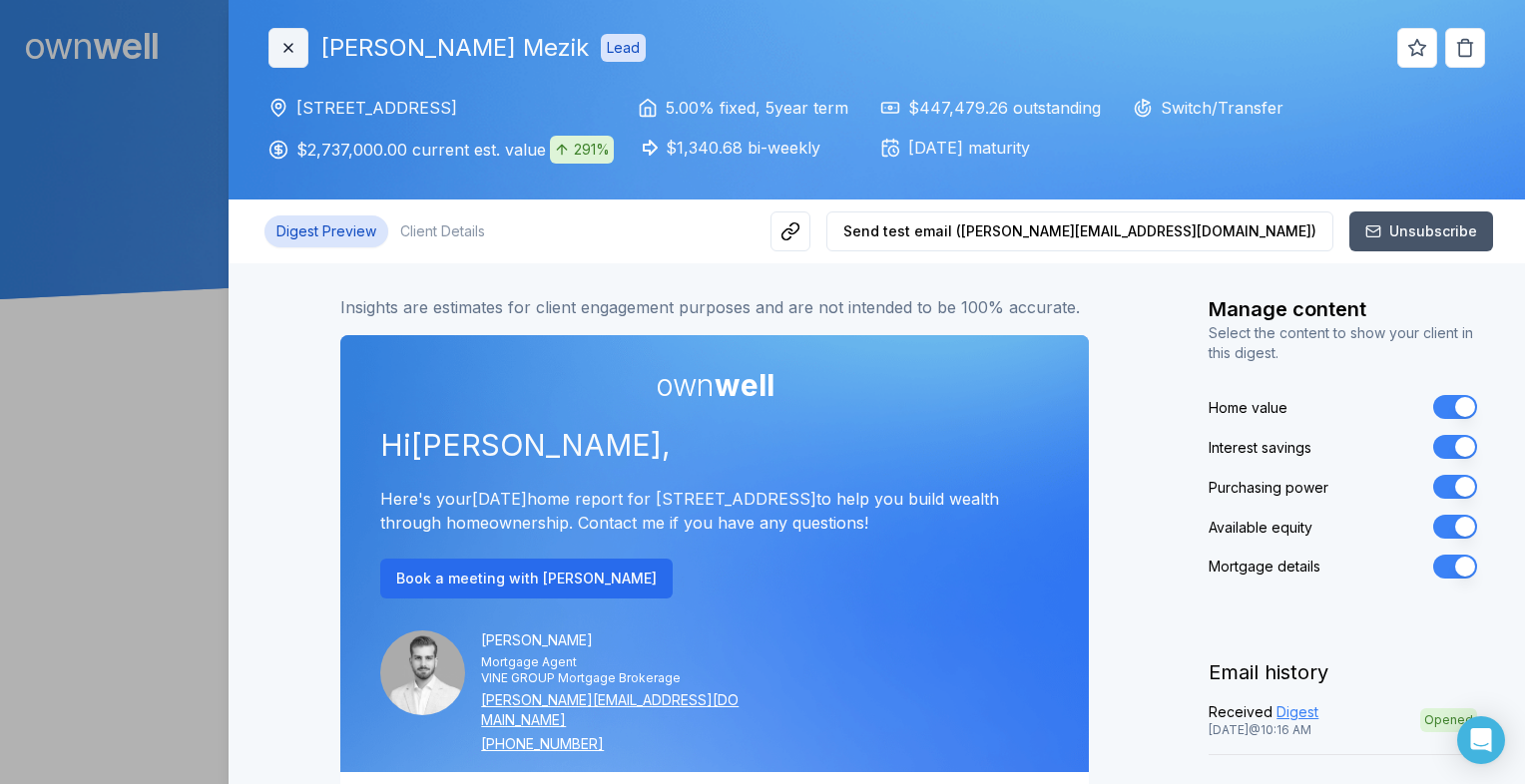 click 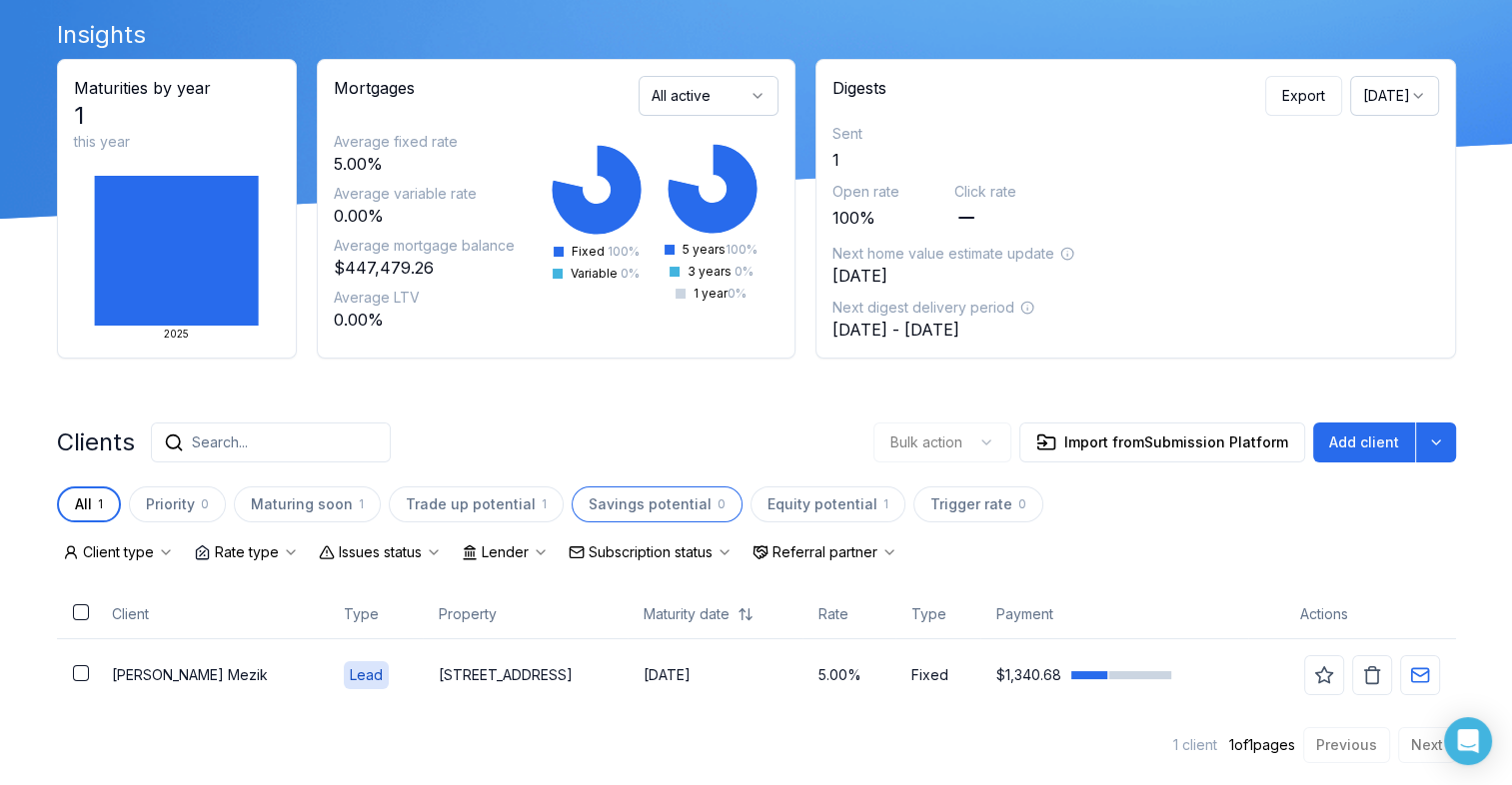 scroll, scrollTop: 83, scrollLeft: 0, axis: vertical 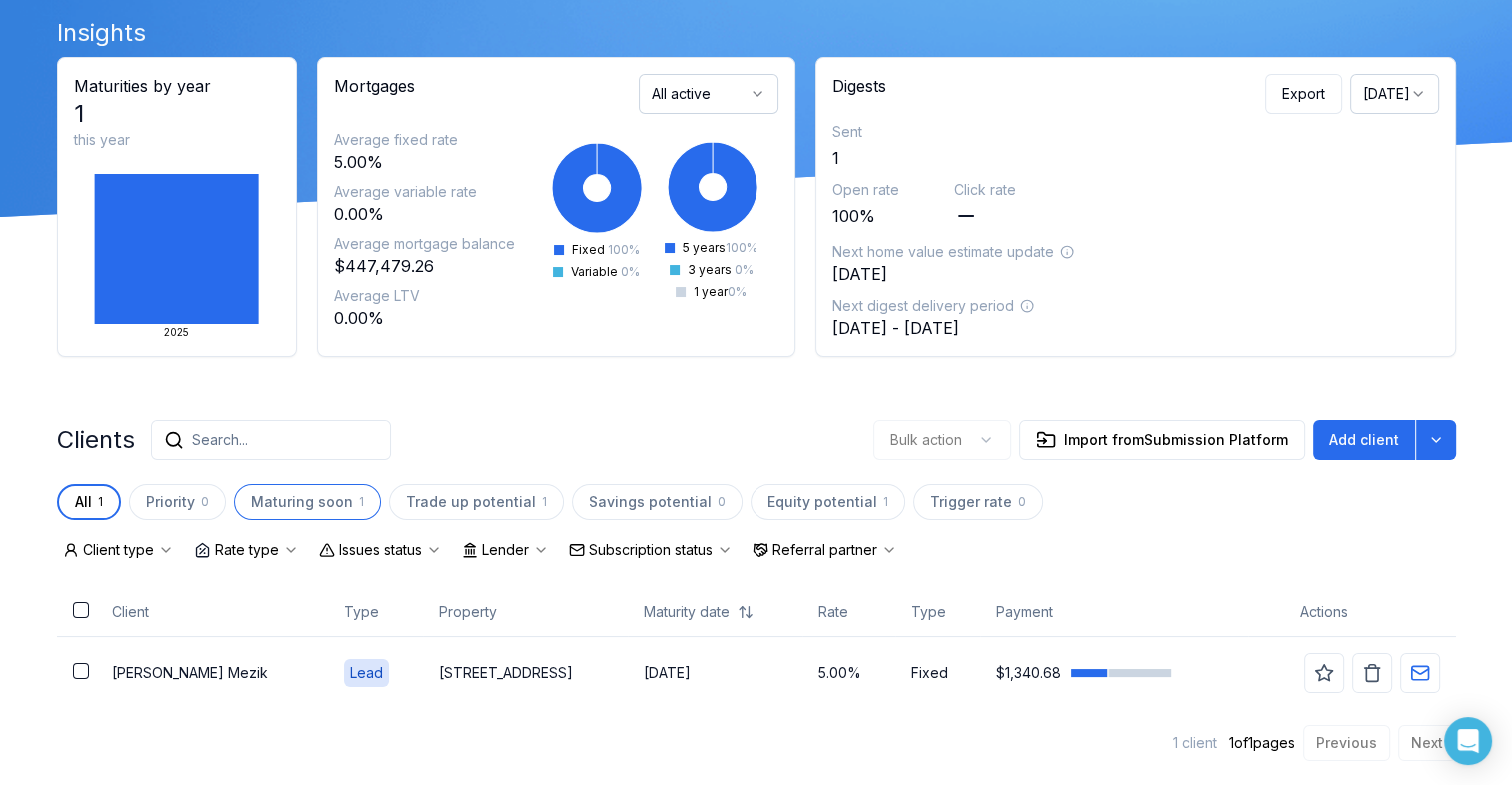 click on "Maturing soon" at bounding box center [302, 502] 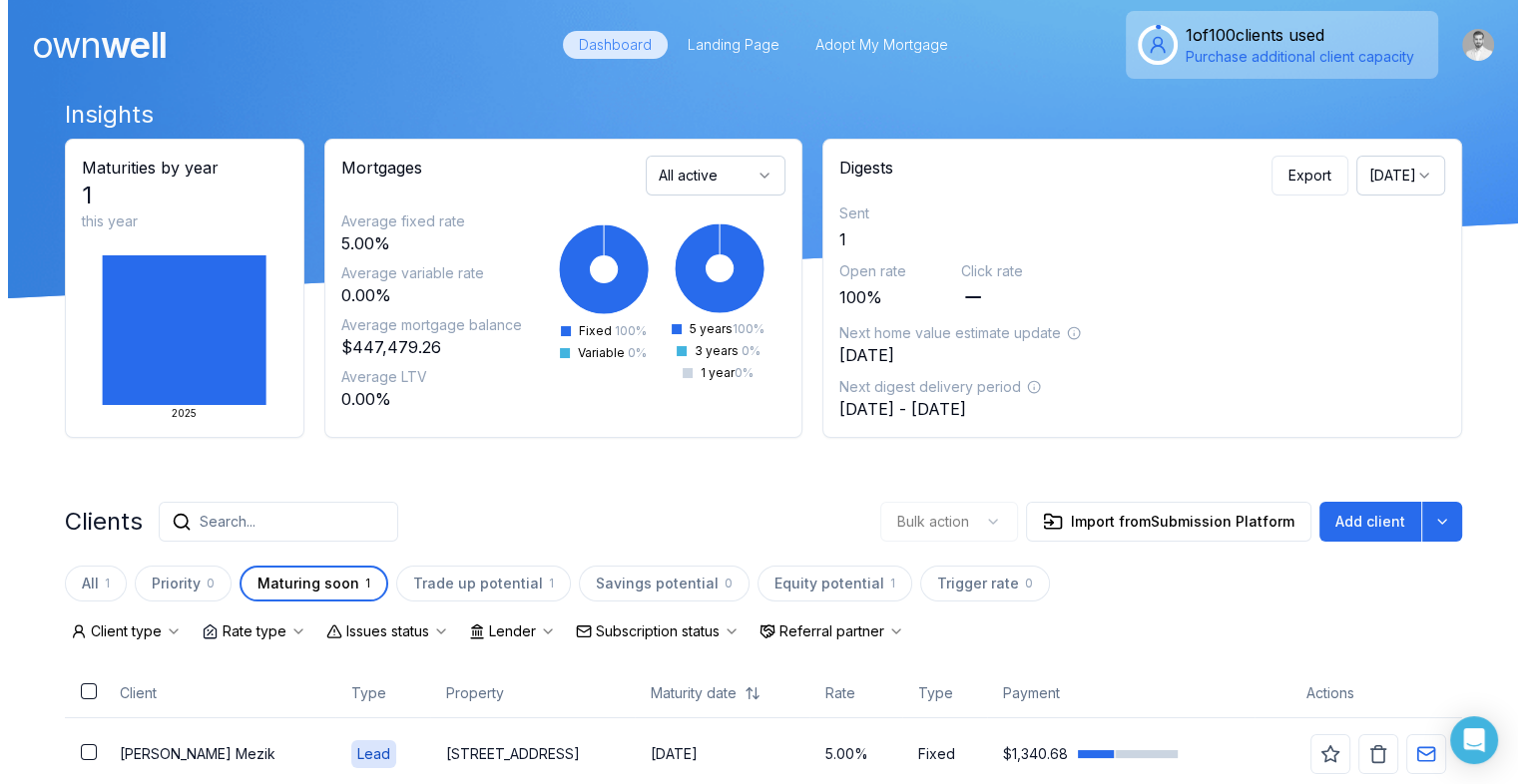 scroll, scrollTop: 0, scrollLeft: 0, axis: both 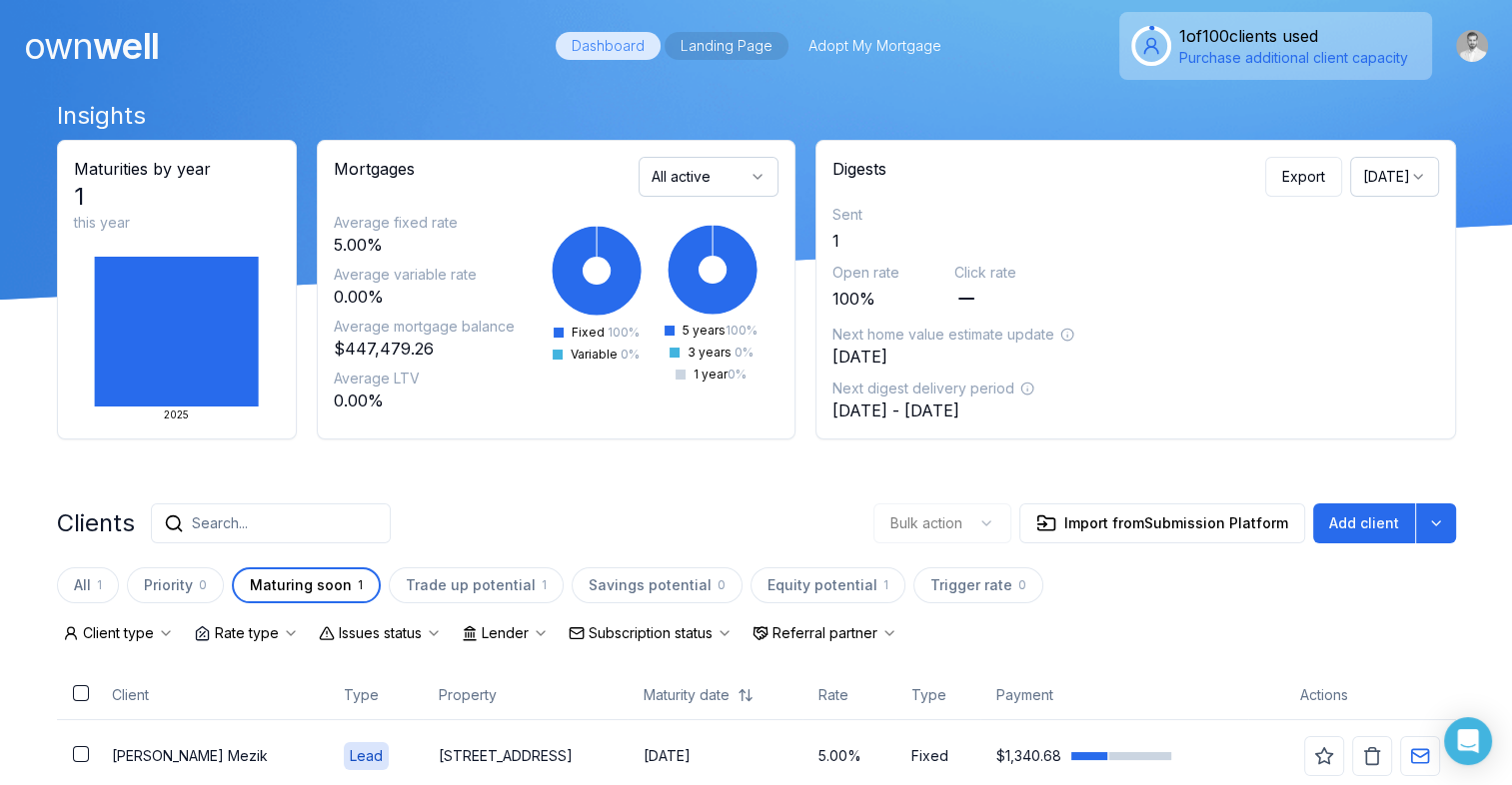click on "Landing Page" at bounding box center [727, 46] 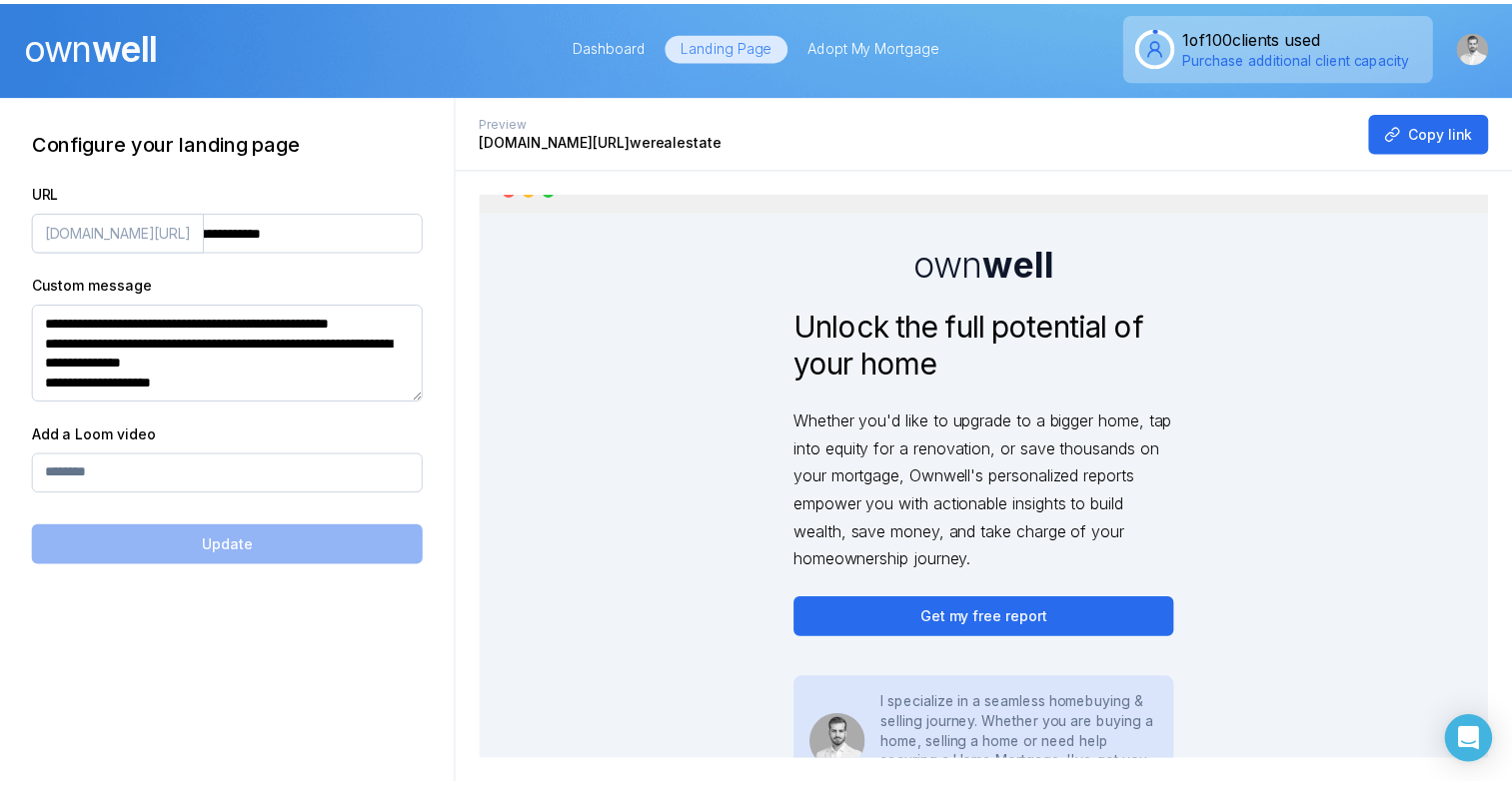 scroll, scrollTop: 0, scrollLeft: 0, axis: both 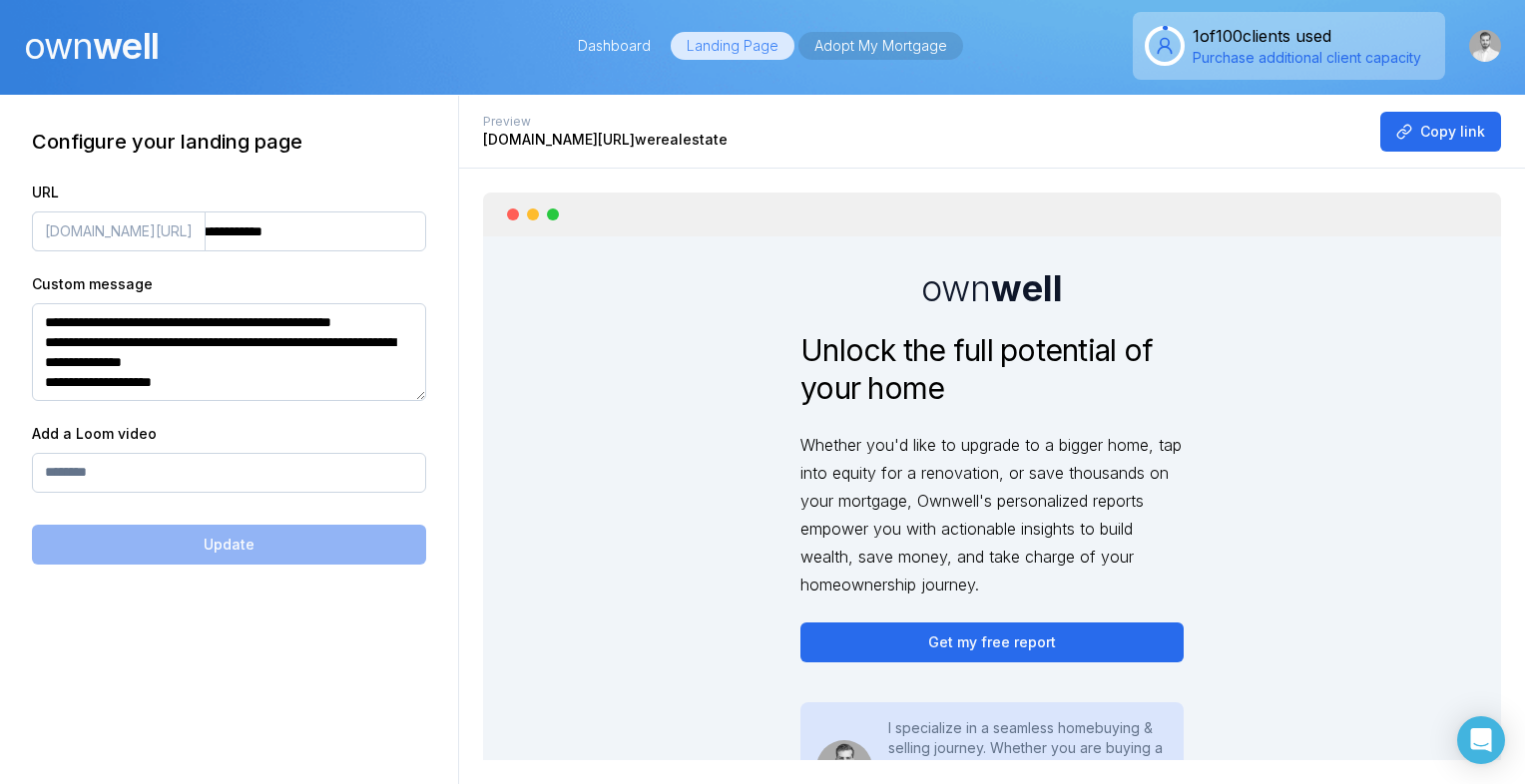 click on "Adopt My Mortgage" at bounding box center [880, 46] 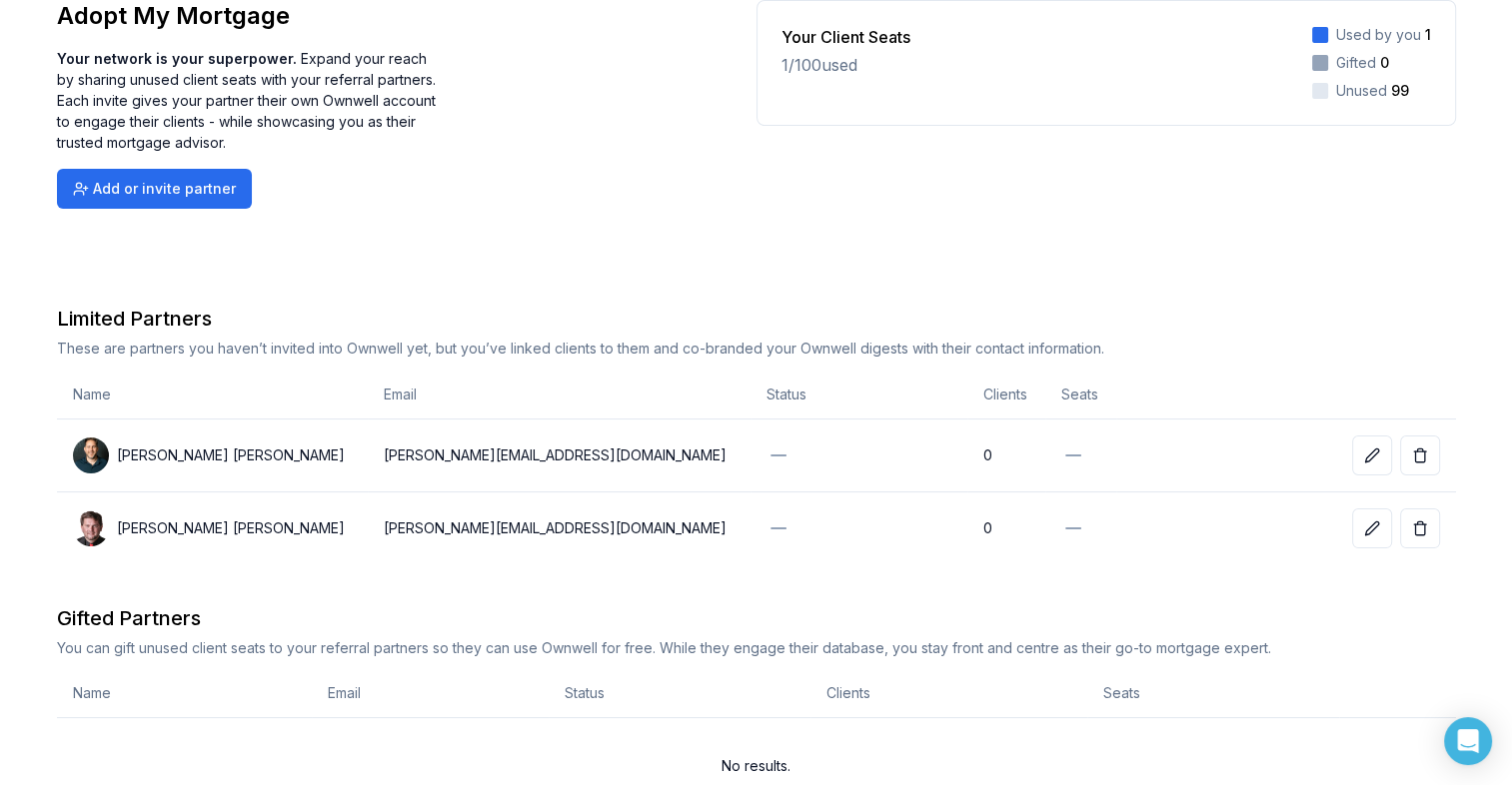 scroll, scrollTop: 264, scrollLeft: 0, axis: vertical 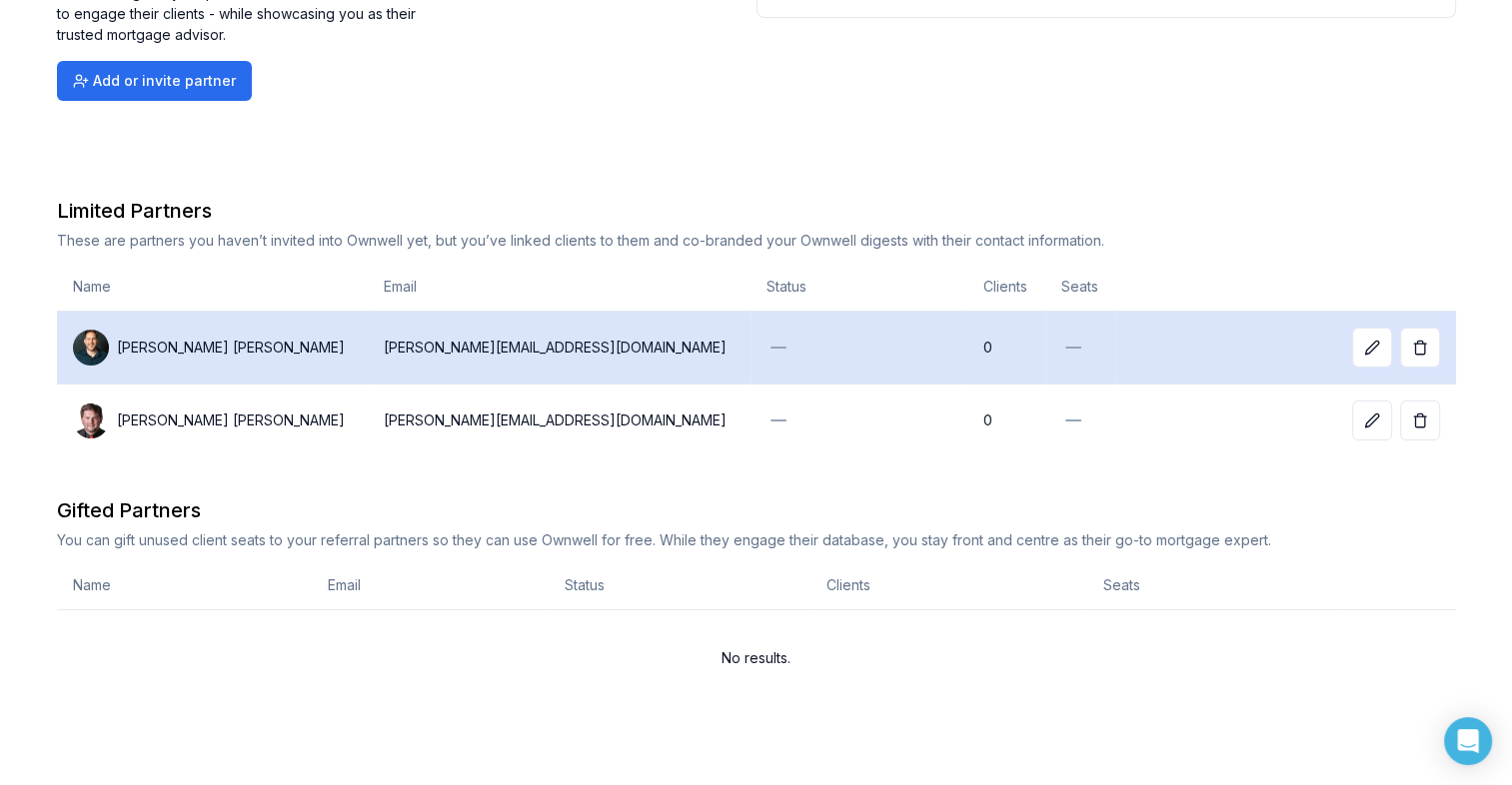 click on "[PERSON_NAME][EMAIL_ADDRESS][DOMAIN_NAME]" at bounding box center (560, 348) 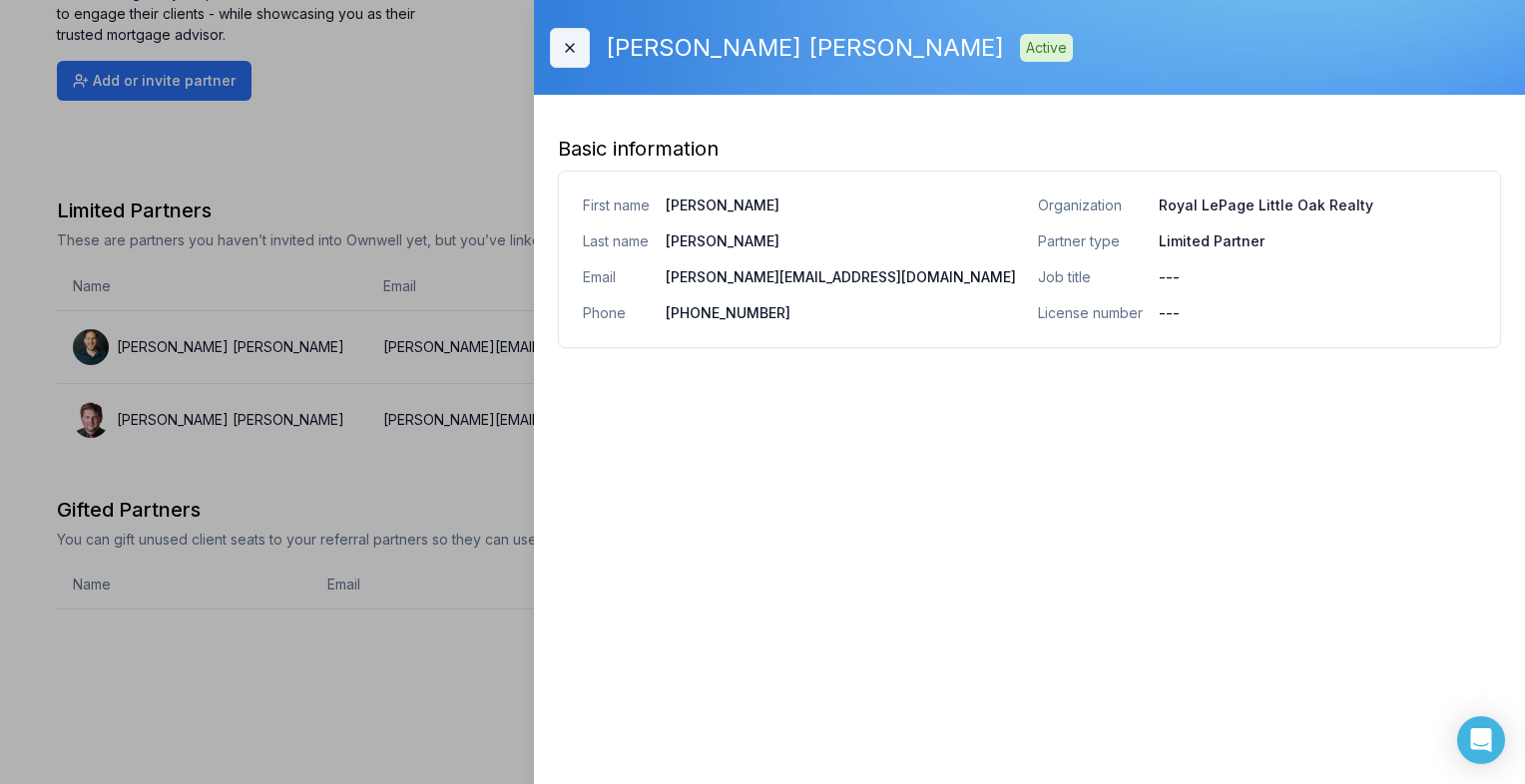 click 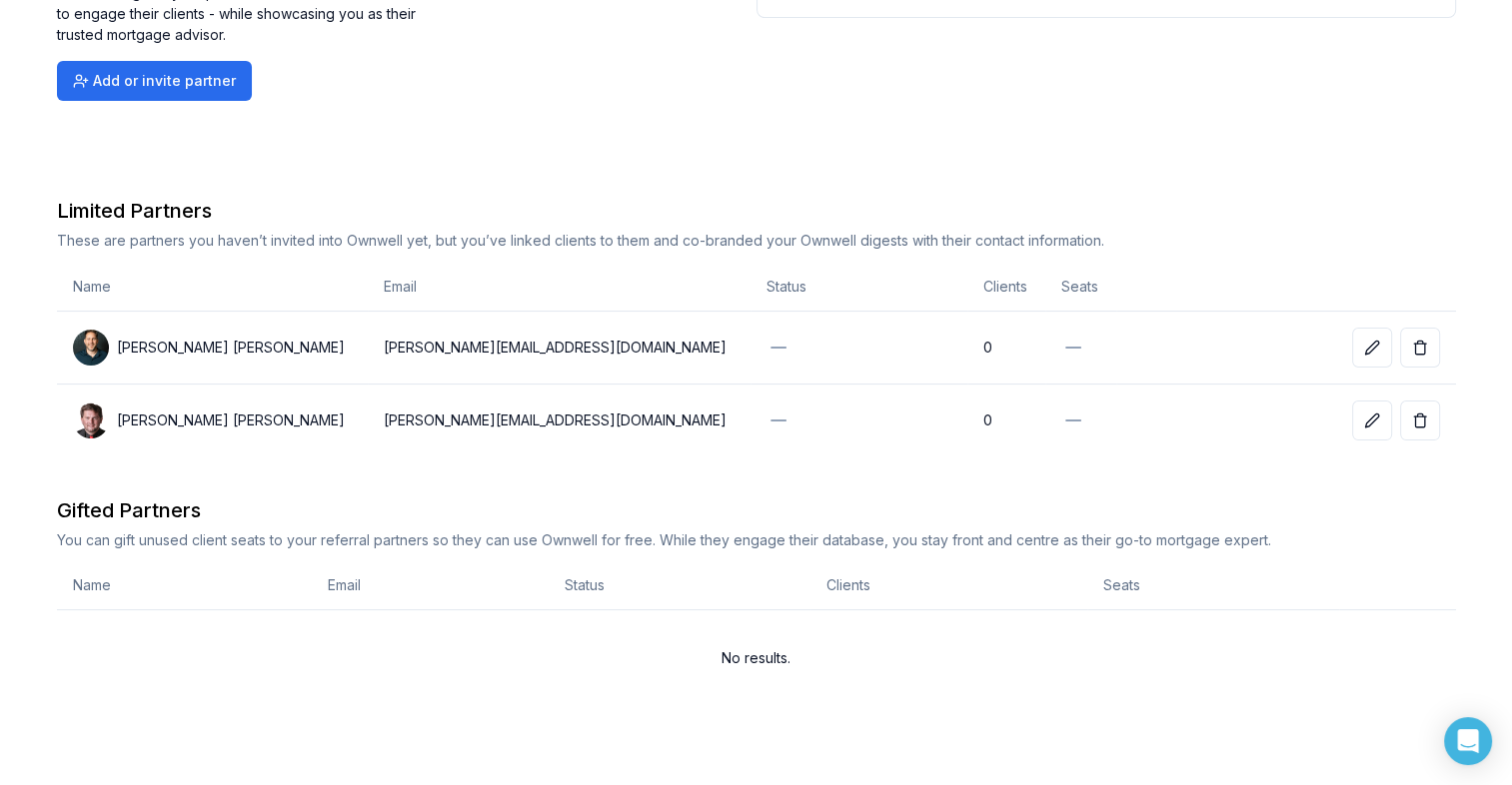 scroll, scrollTop: 0, scrollLeft: 0, axis: both 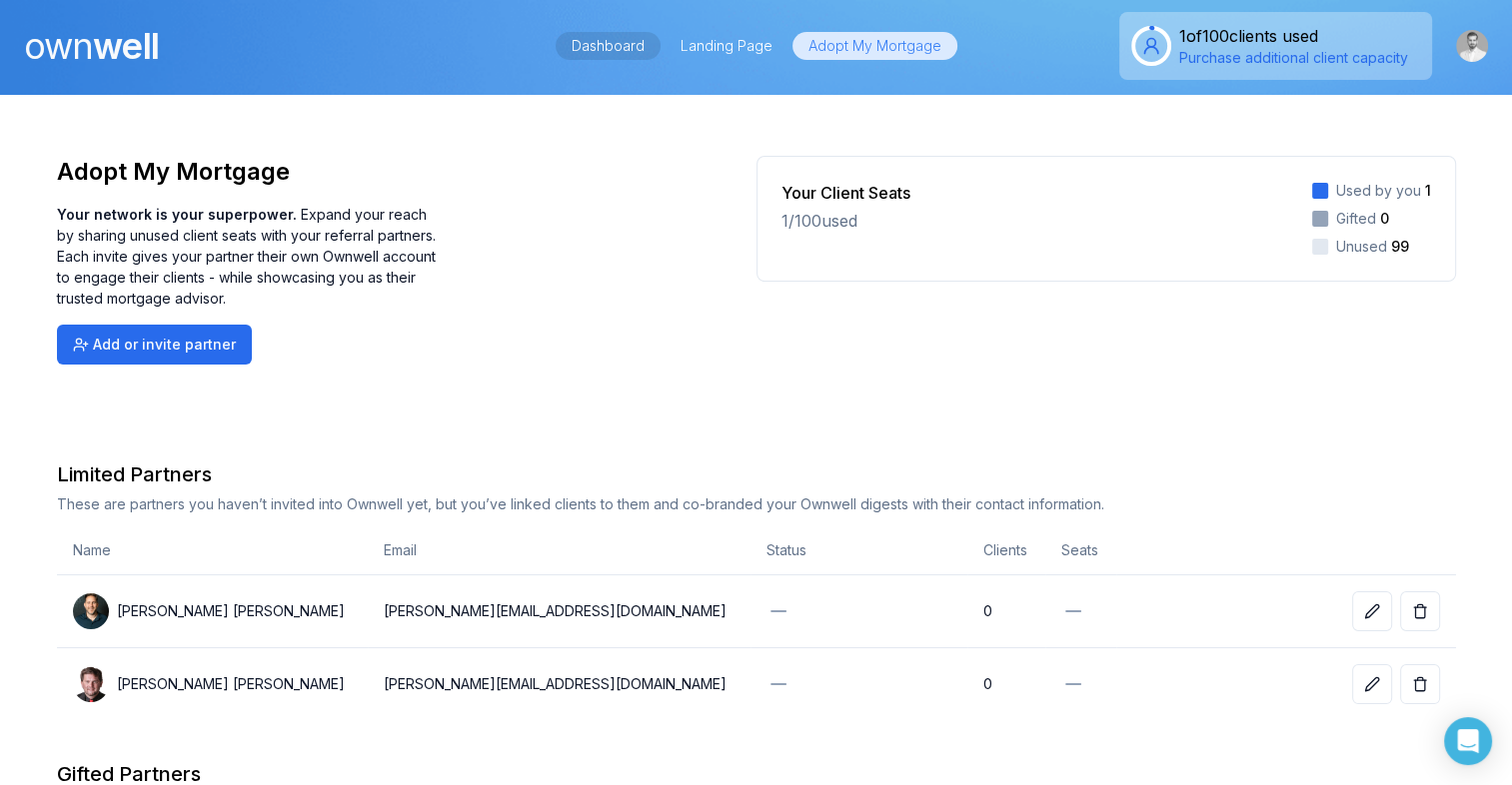 click on "Dashboard" at bounding box center [608, 46] 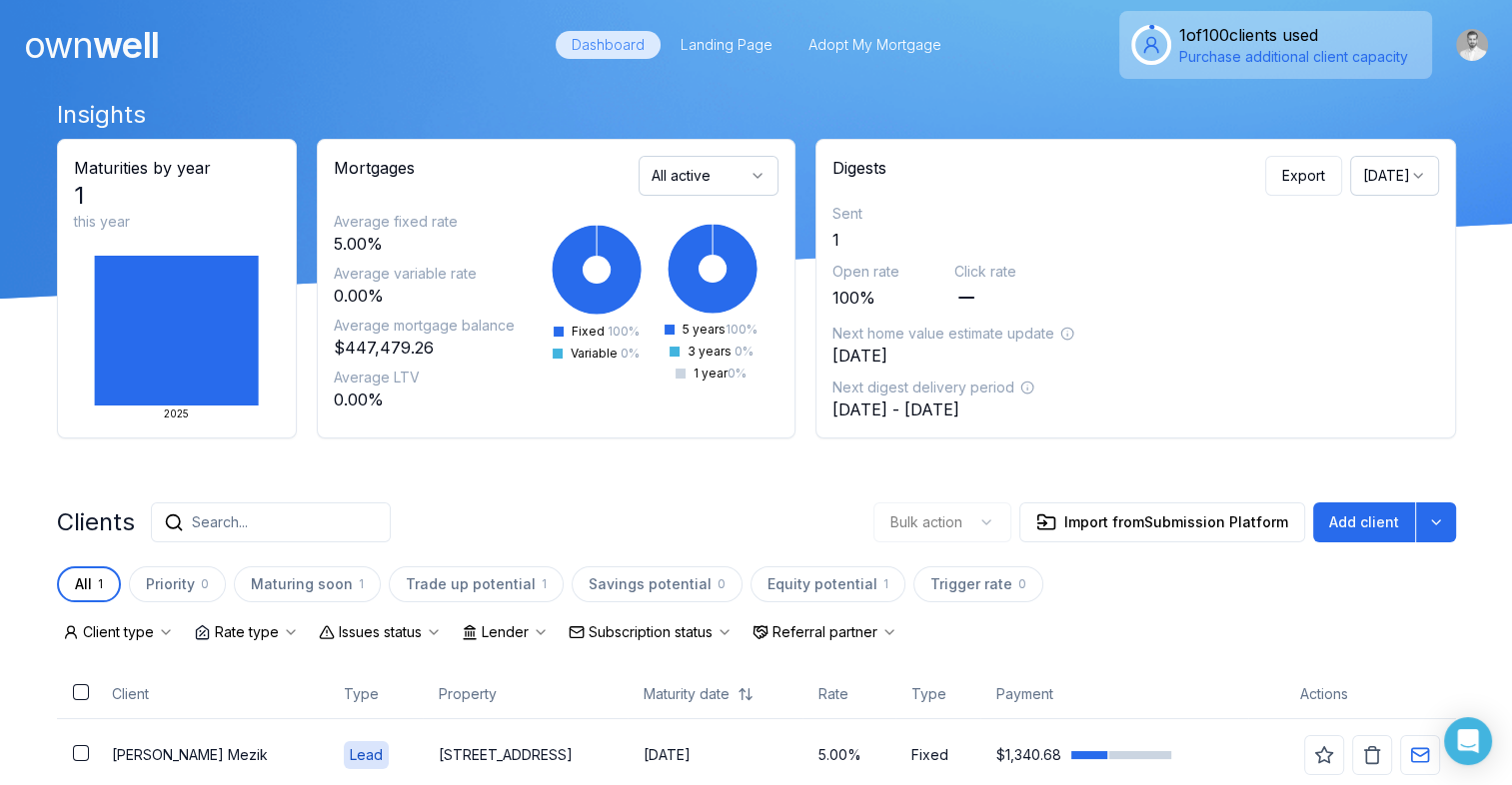 scroll, scrollTop: 0, scrollLeft: 0, axis: both 